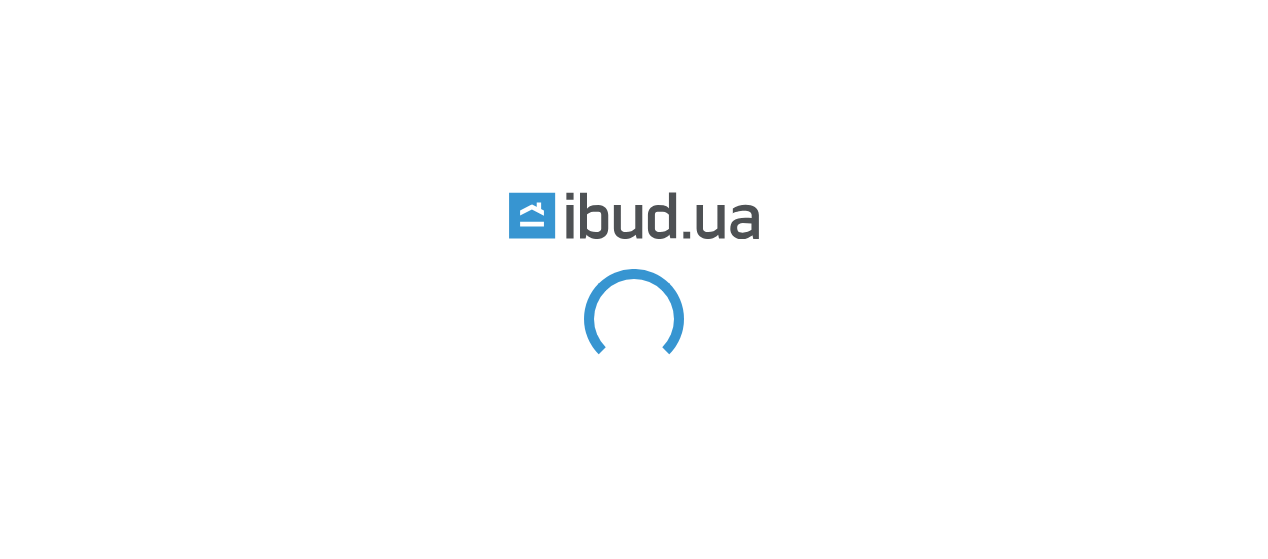 scroll, scrollTop: 0, scrollLeft: 0, axis: both 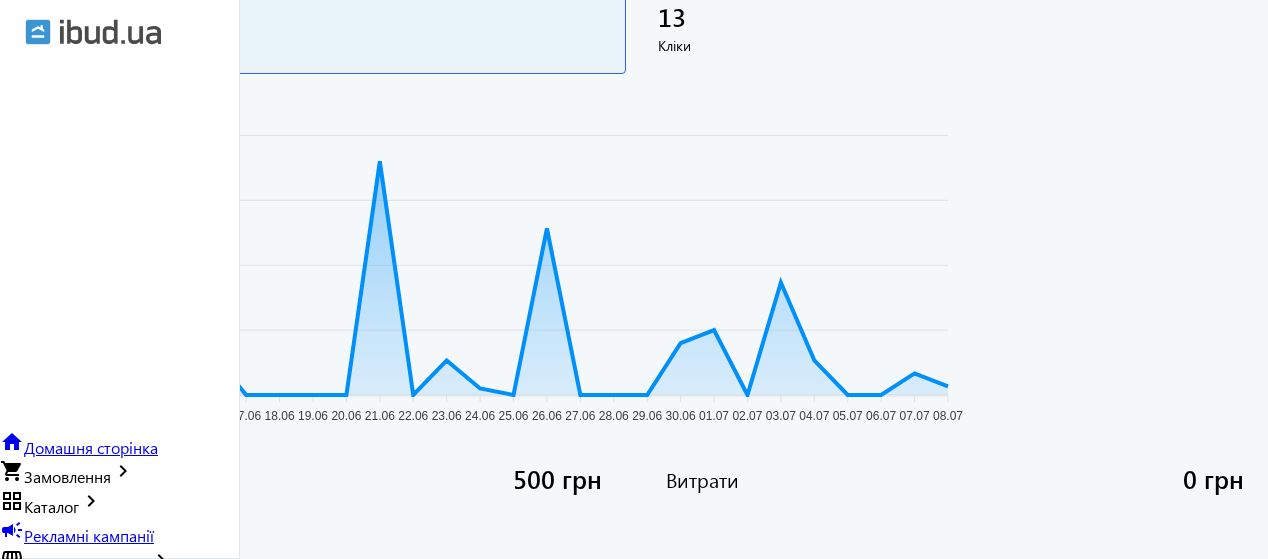 click on "13" at bounding box center (313, 16) 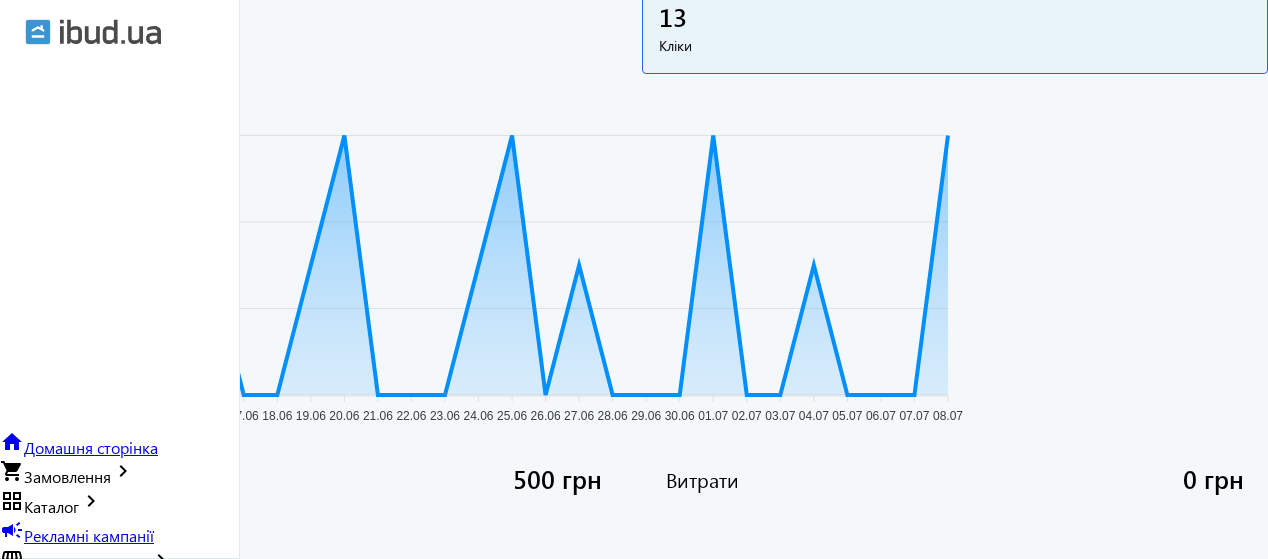 click on "Рекламні кампанії" at bounding box center [89, 535] 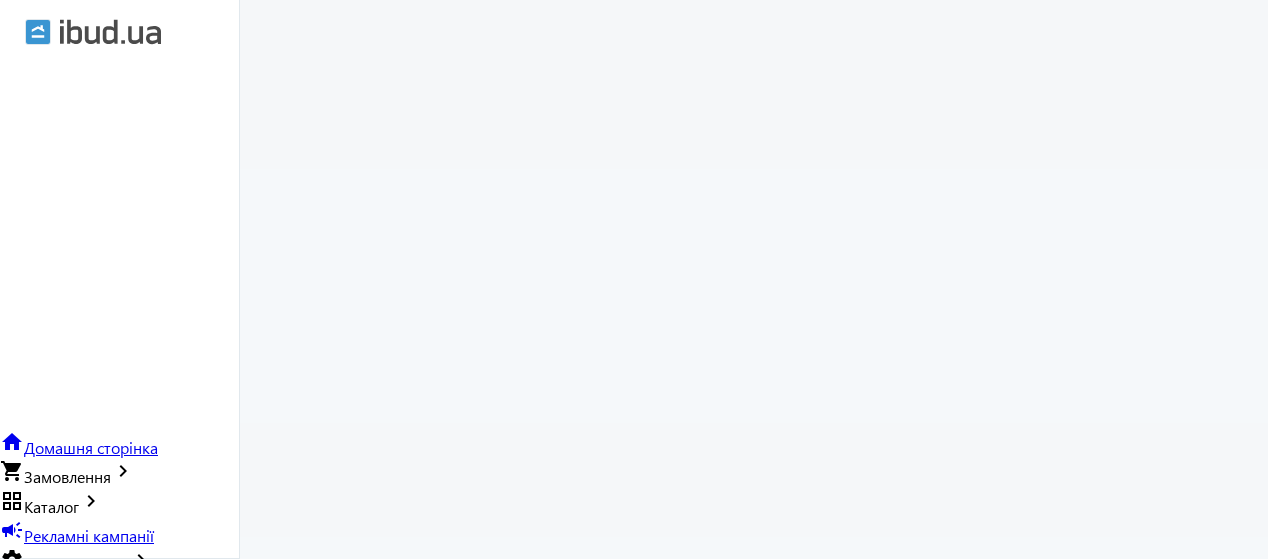 scroll, scrollTop: 0, scrollLeft: 0, axis: both 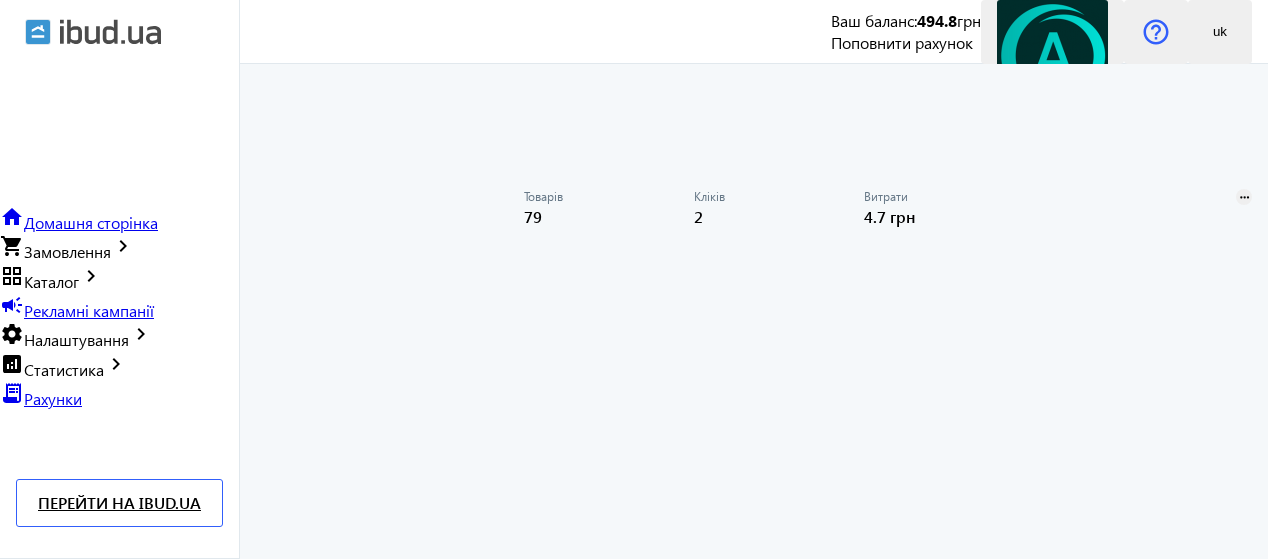click on "Товарів 79" at bounding box center [609, 214] 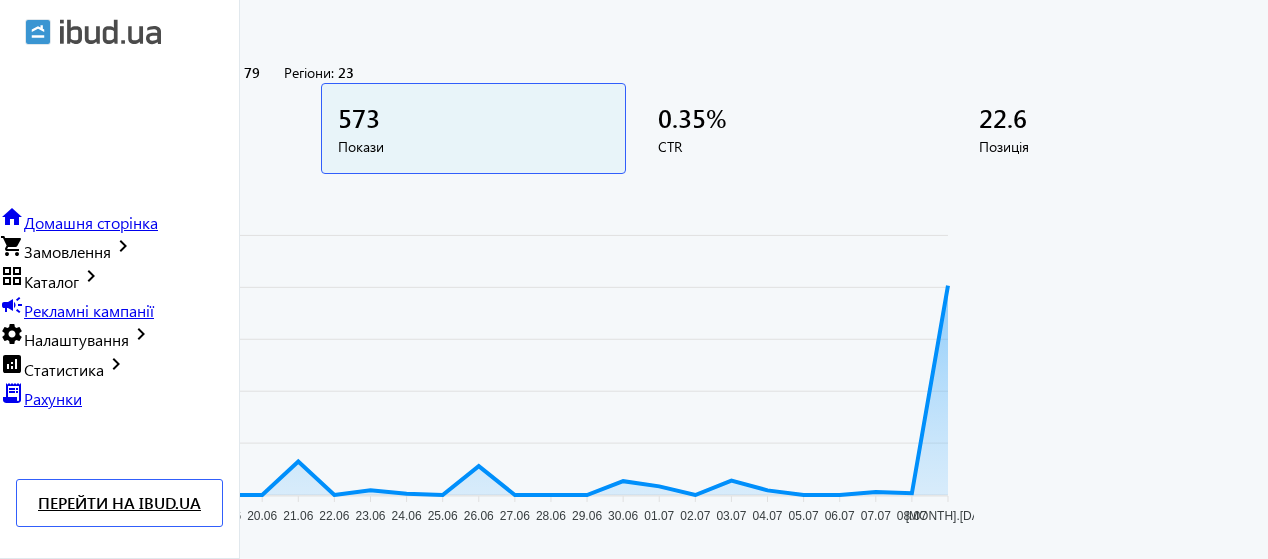 scroll, scrollTop: 178, scrollLeft: 0, axis: vertical 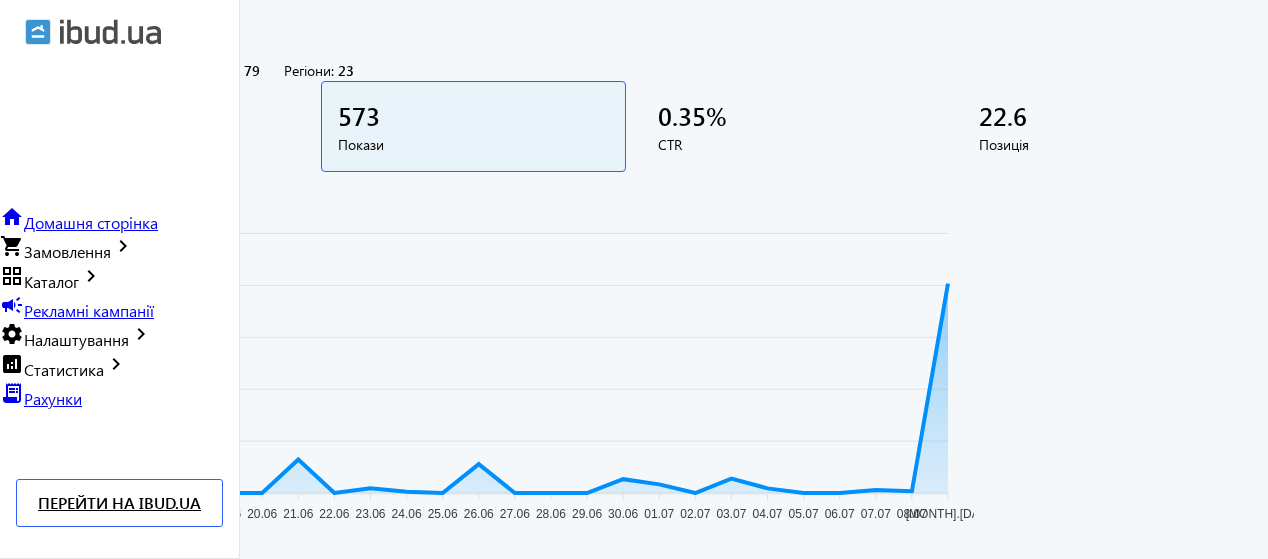 click on "2 Кліки" at bounding box center [152, 126] 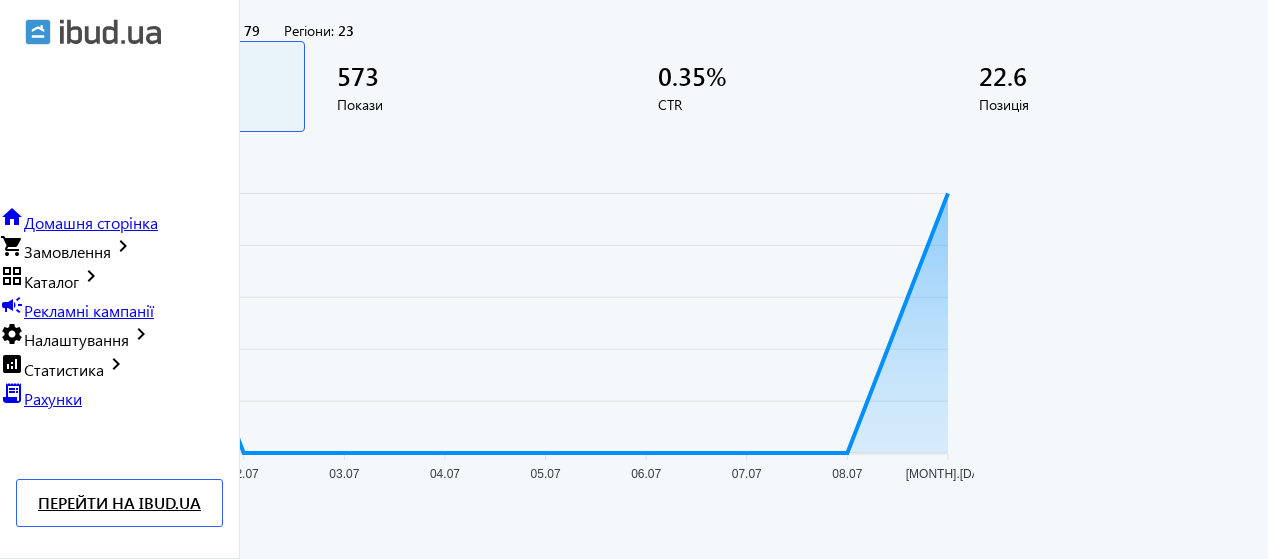 scroll, scrollTop: 210, scrollLeft: 0, axis: vertical 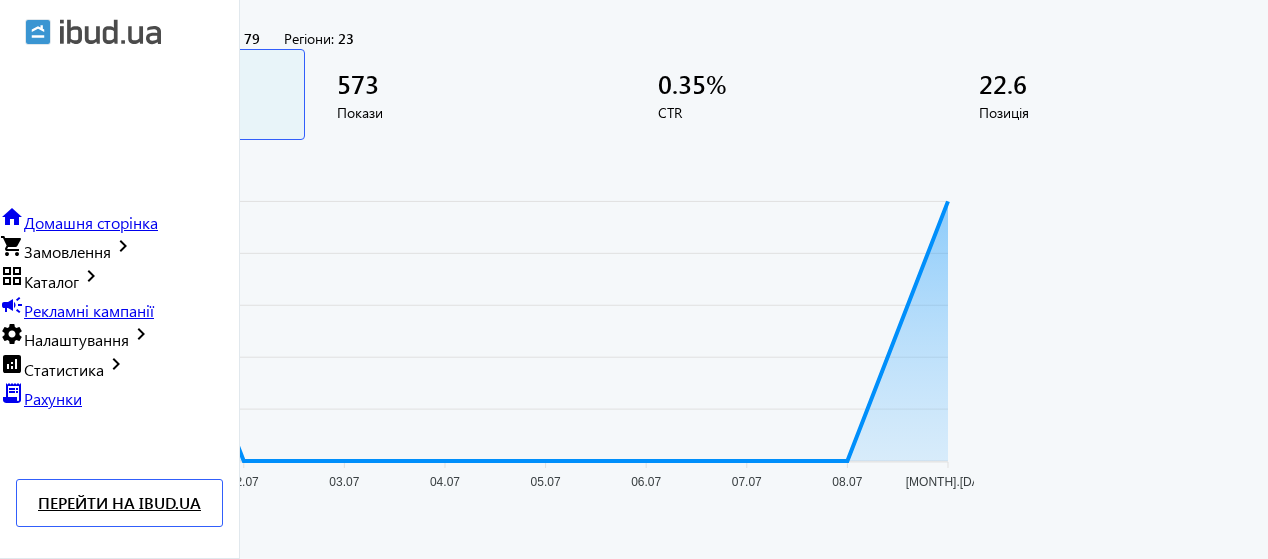 click on "22.6" at bounding box center (152, 83) 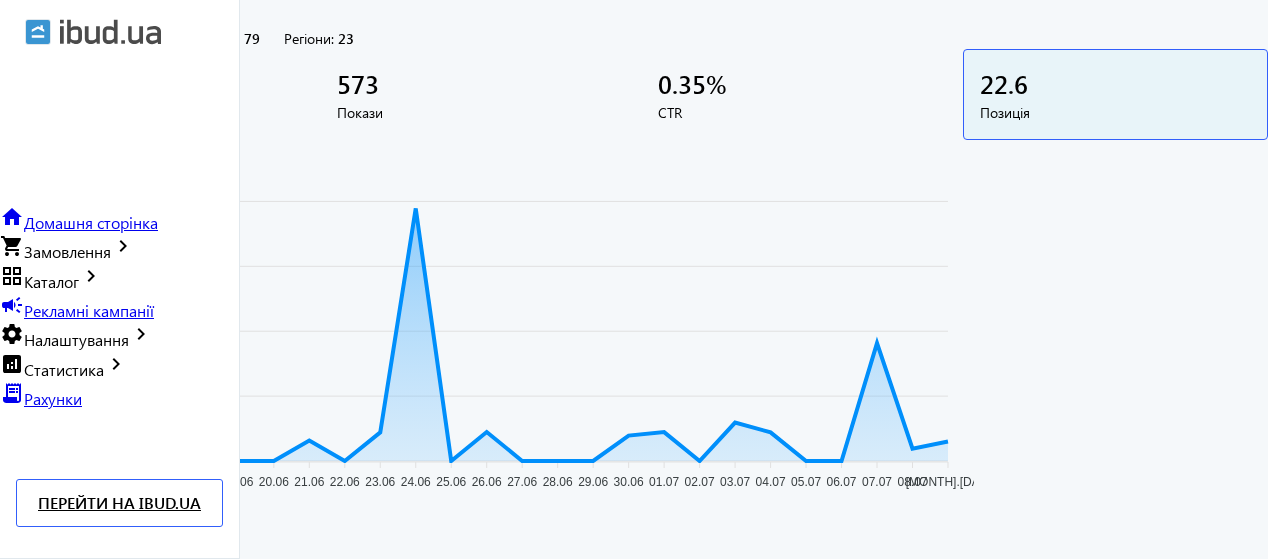 click on "0.35 %" at bounding box center [152, 83] 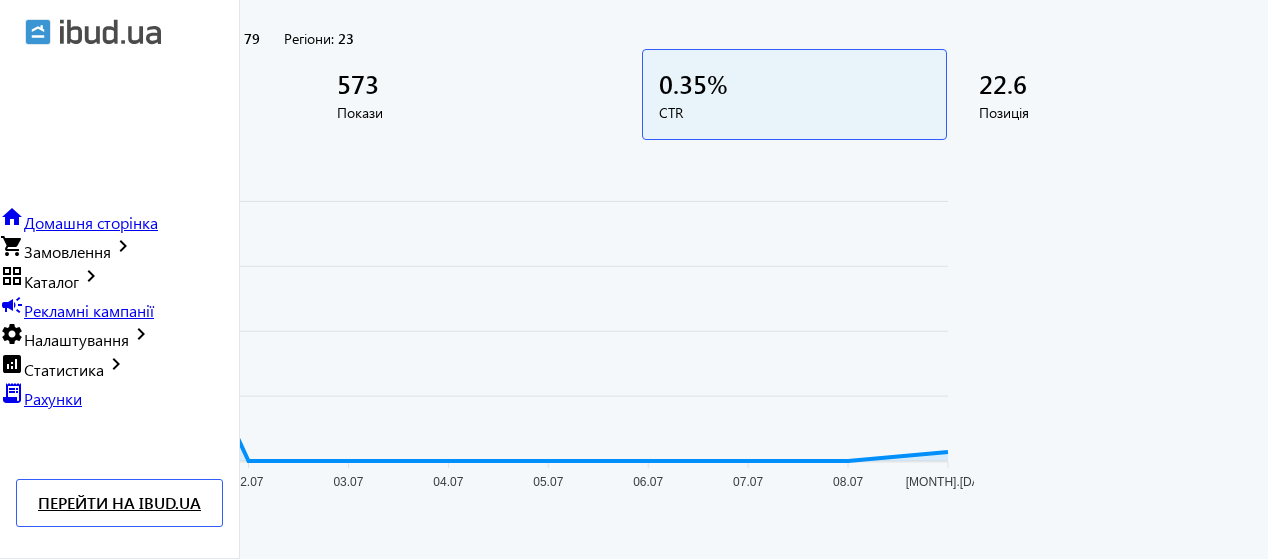 click on "573" at bounding box center [152, 83] 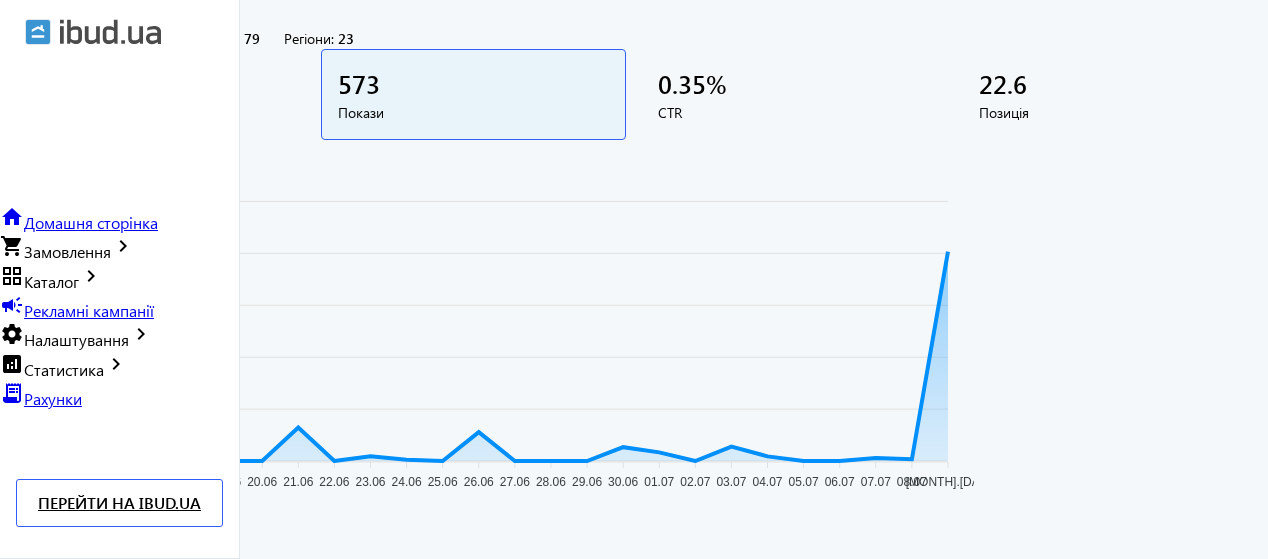 click on "2" at bounding box center [152, 83] 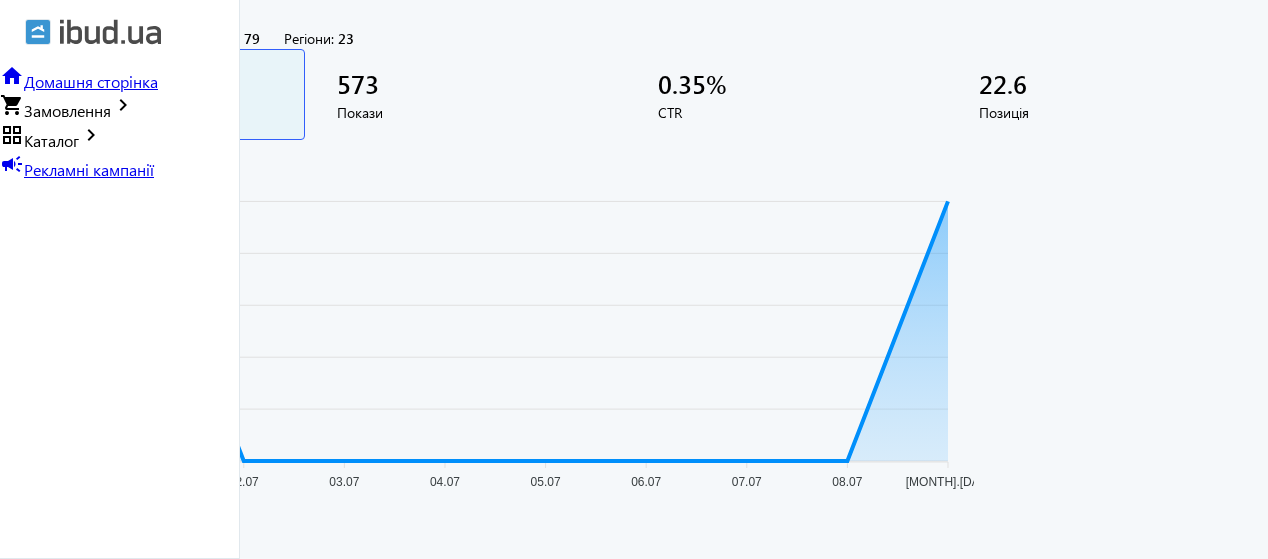 click on "Рекламні кампанії" at bounding box center [89, 169] 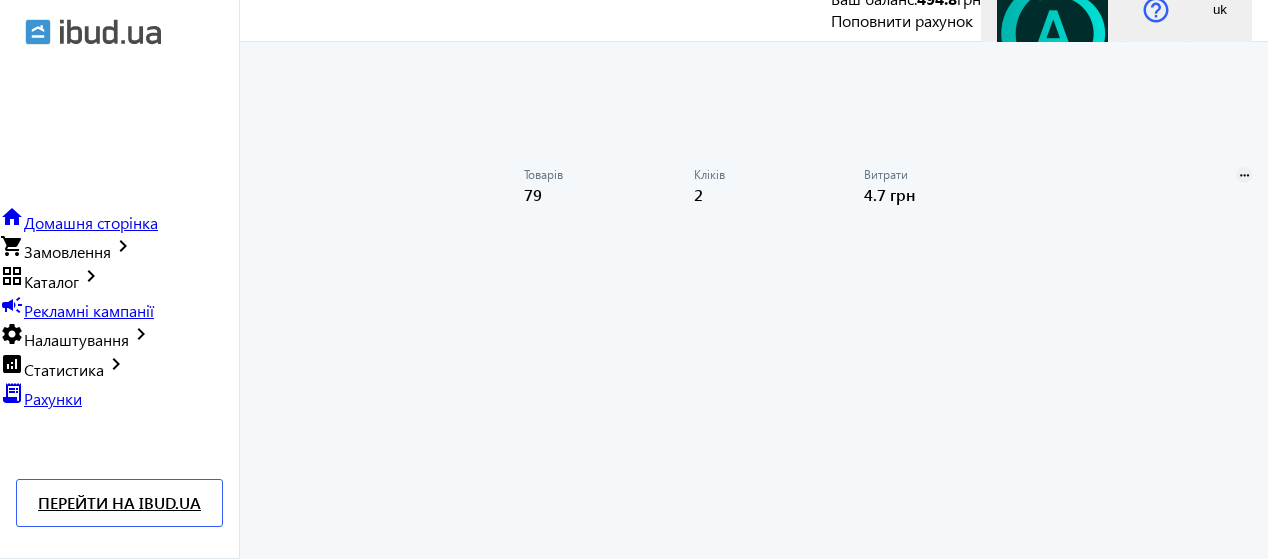 scroll, scrollTop: 0, scrollLeft: 0, axis: both 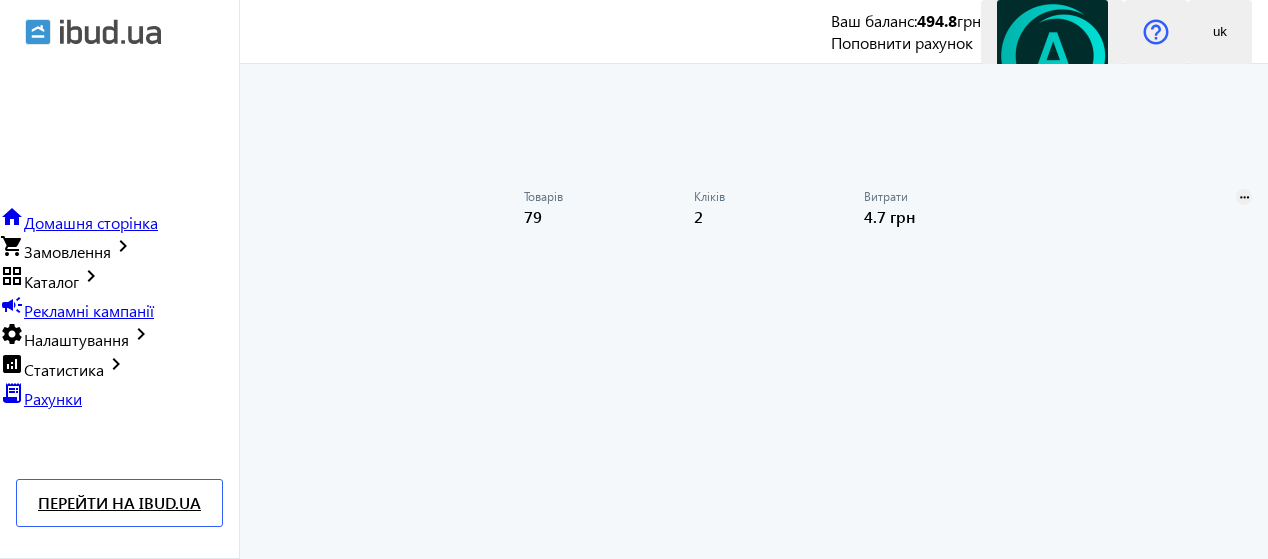 click on "keyboard_arrow_right" at bounding box center [91, 276] 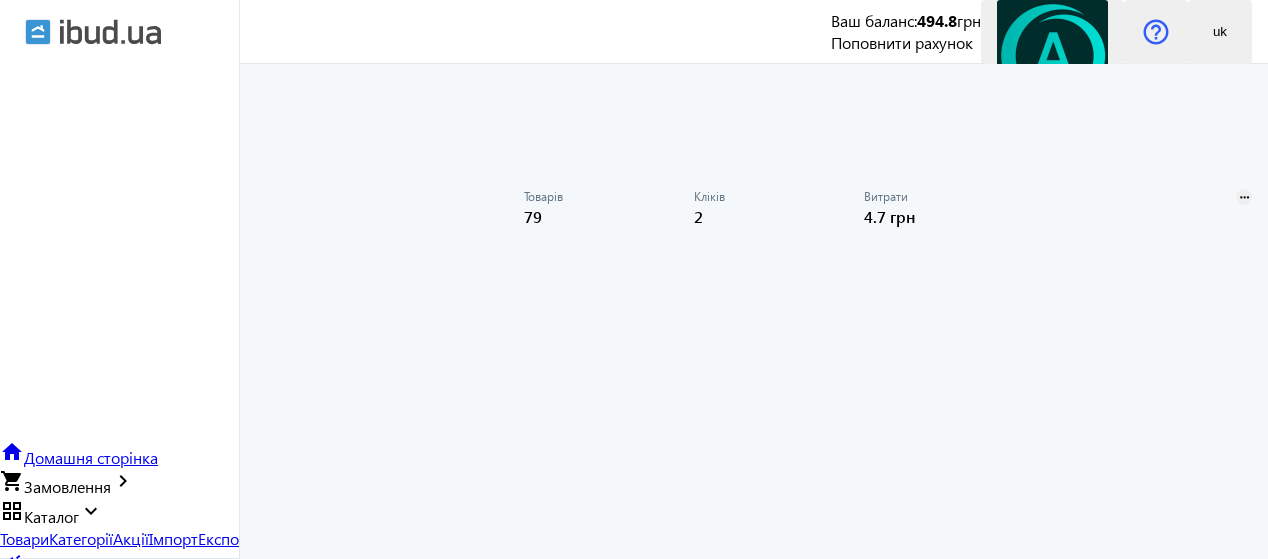 click on "Товари" at bounding box center [24, 538] 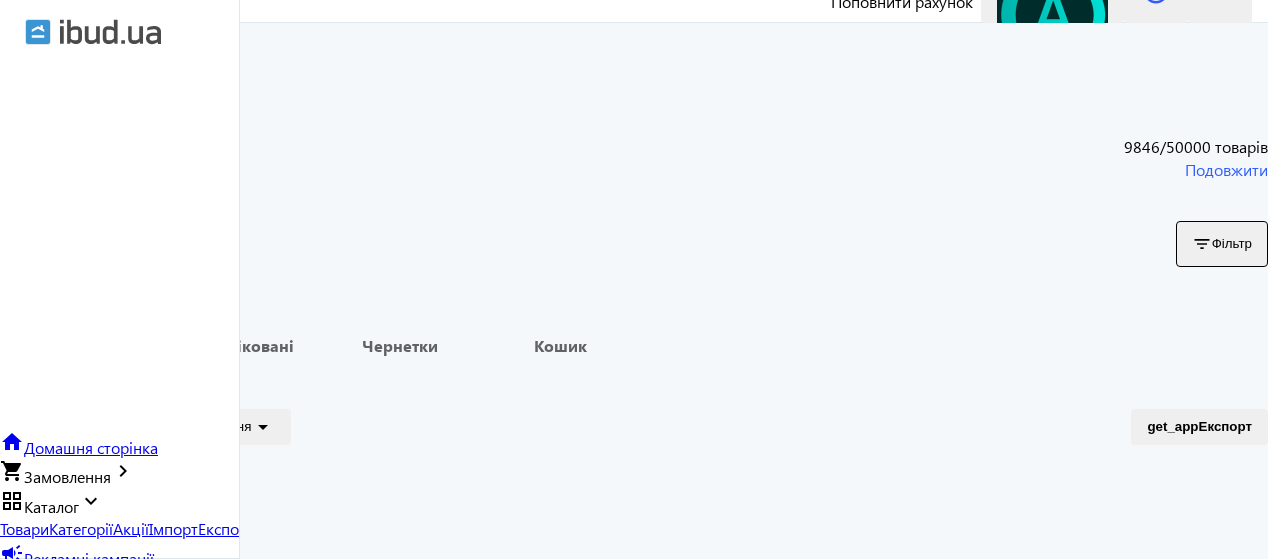 scroll, scrollTop: 0, scrollLeft: 0, axis: both 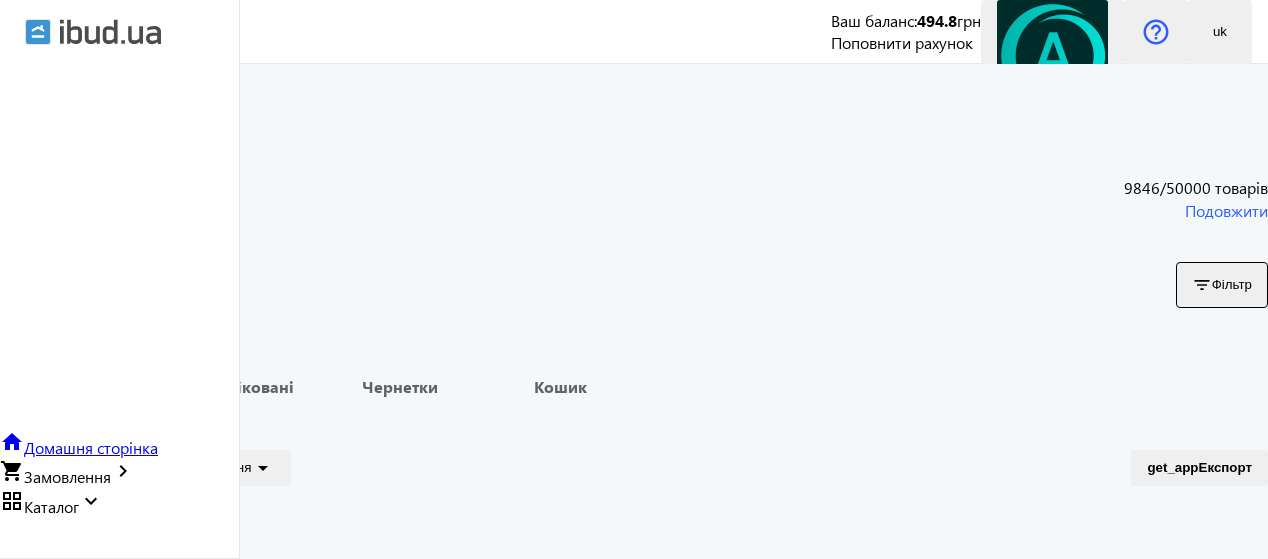 click on "Каталог" at bounding box center (51, 506) 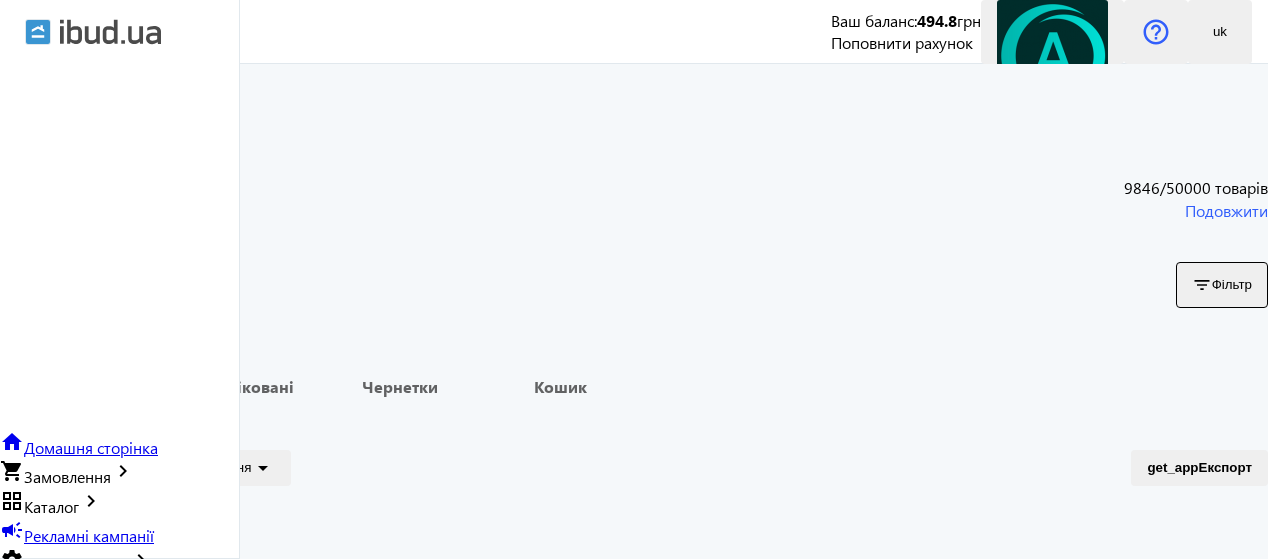 drag, startPoint x: 212, startPoint y: 176, endPoint x: 215, endPoint y: 161, distance: 15.297058 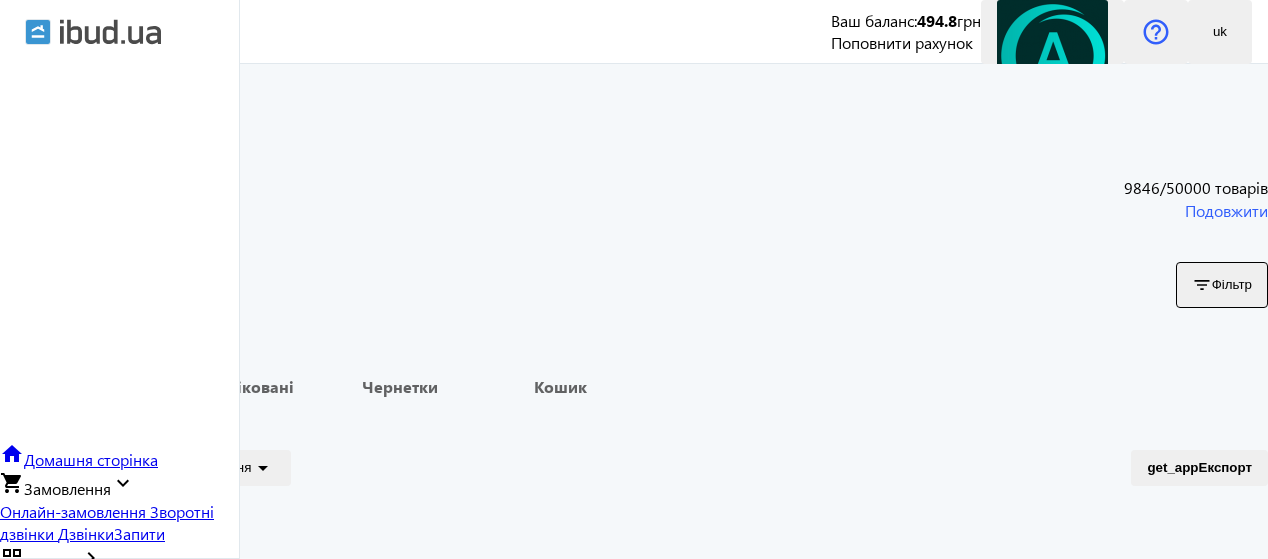 click on "keyboard_arrow_right" at bounding box center (123, 483) 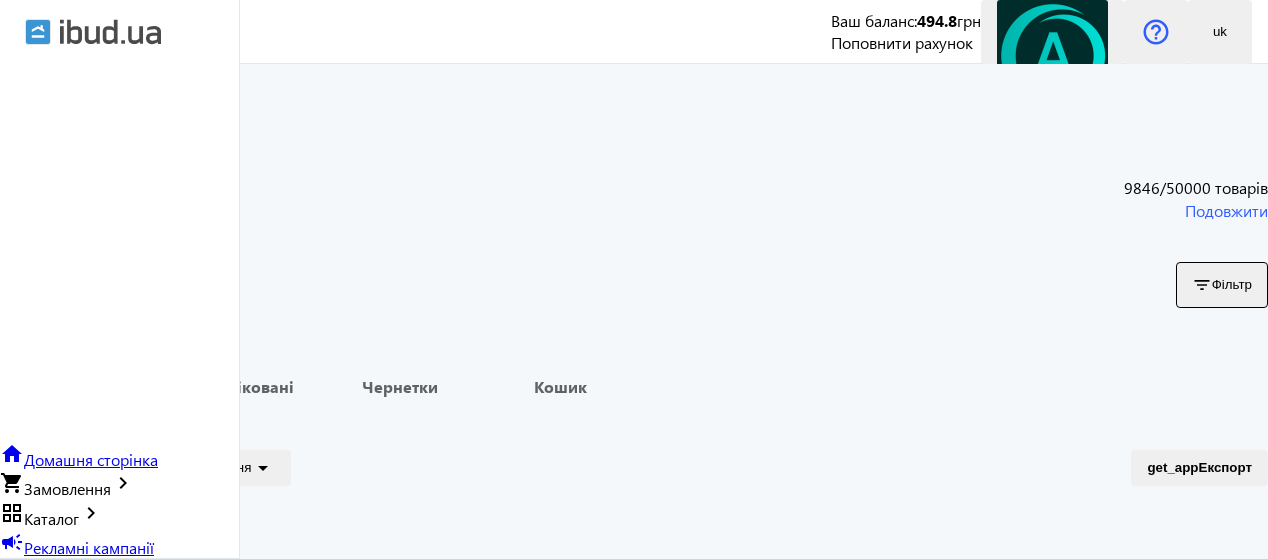 click on "Рекламні кампанії" at bounding box center (89, 547) 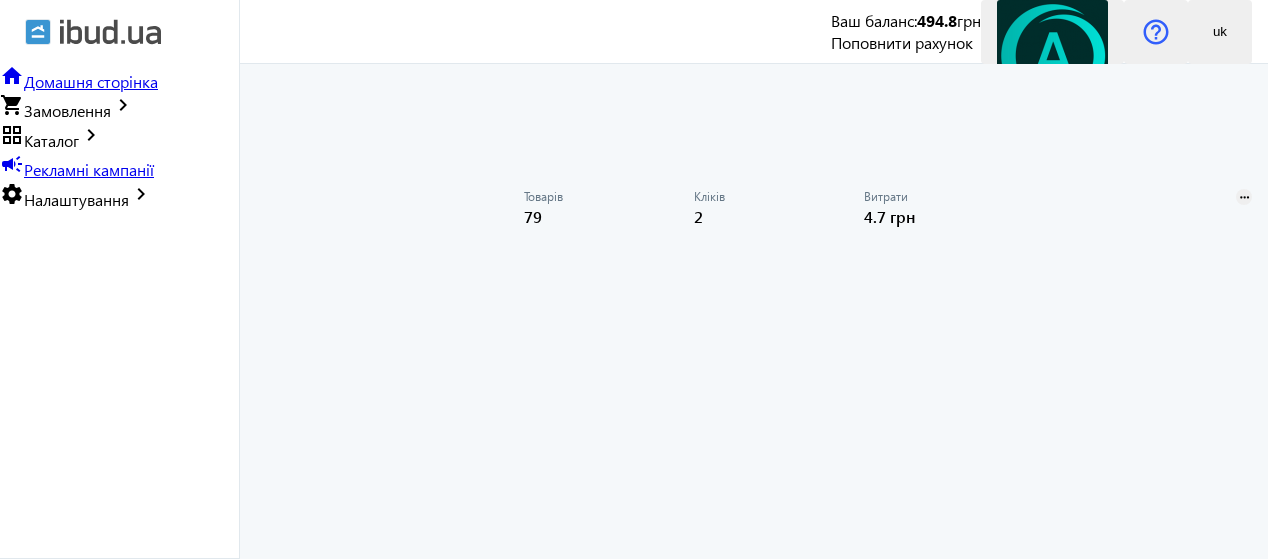 click on "settings Налаштування keyboard_arrow_right" at bounding box center (119, 404) 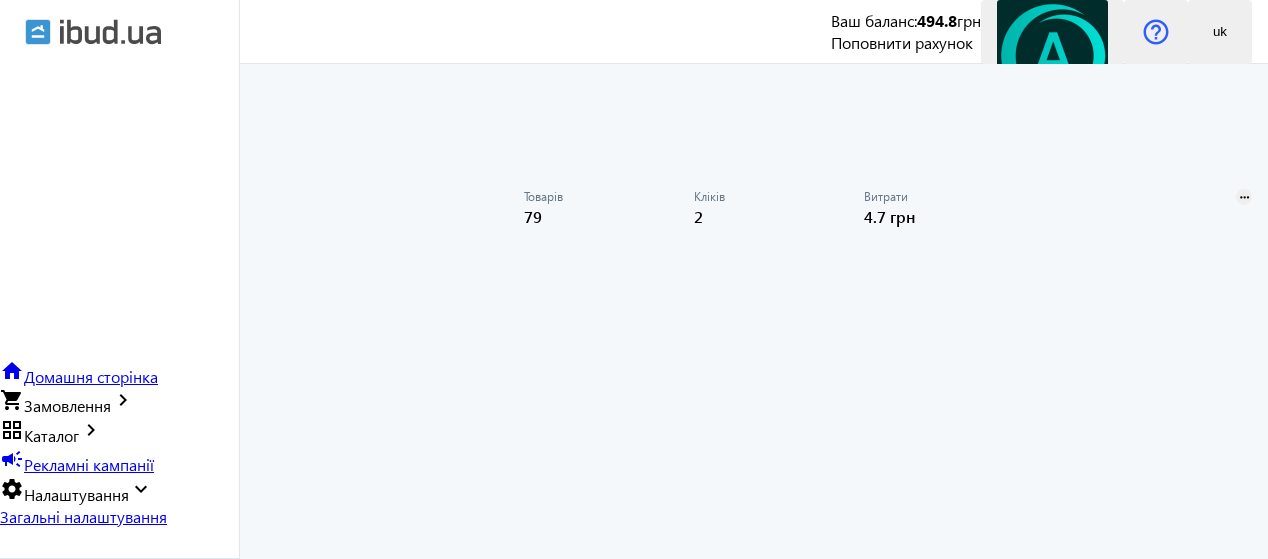 click on "Загальні налаштування" at bounding box center (83, 516) 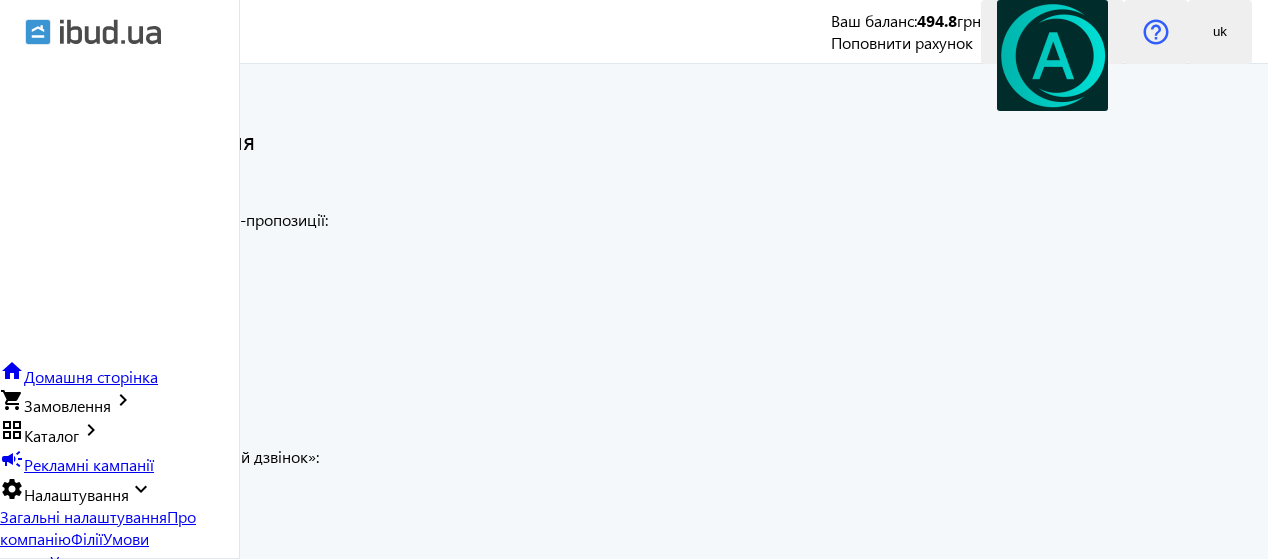 click on "Про компанію" at bounding box center (98, 527) 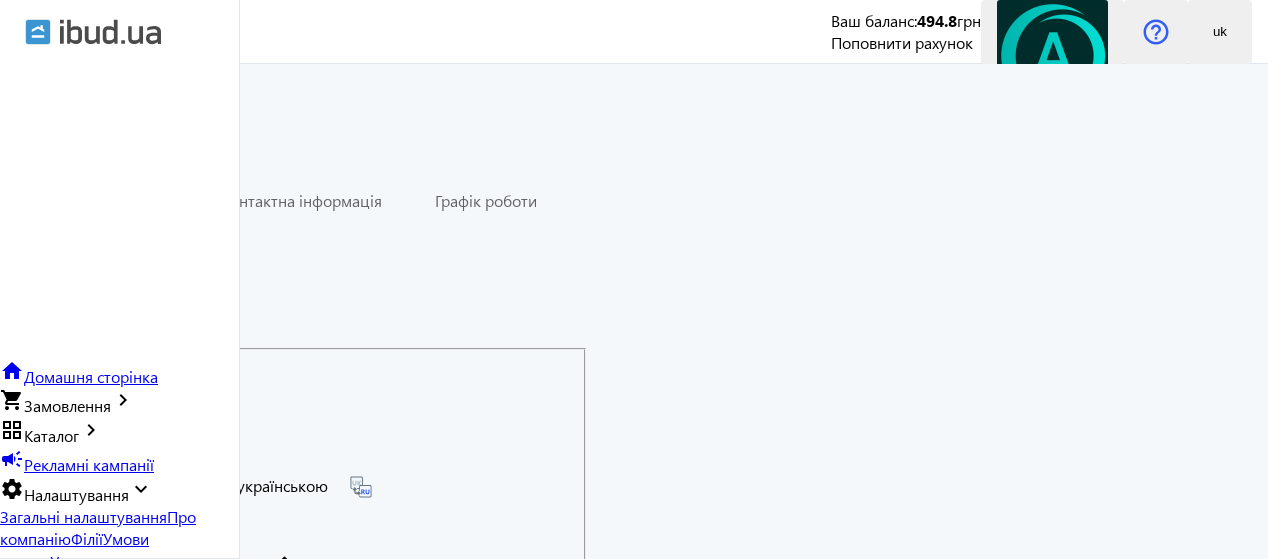 click on "Філії" at bounding box center (87, 538) 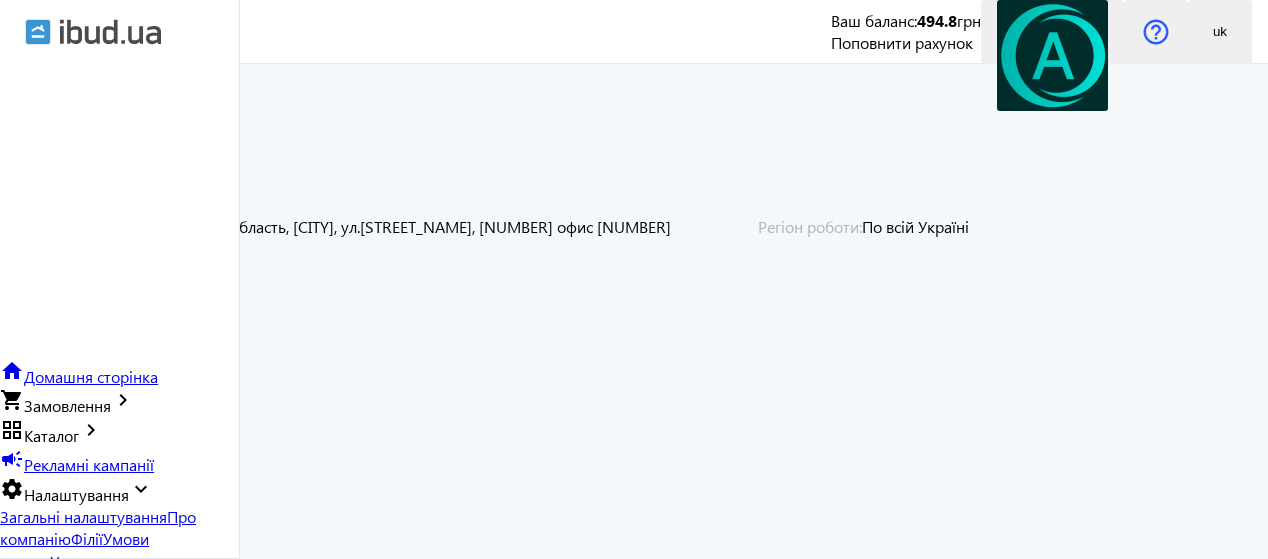 click on "keyboard_arrow_right" at bounding box center (141, 489) 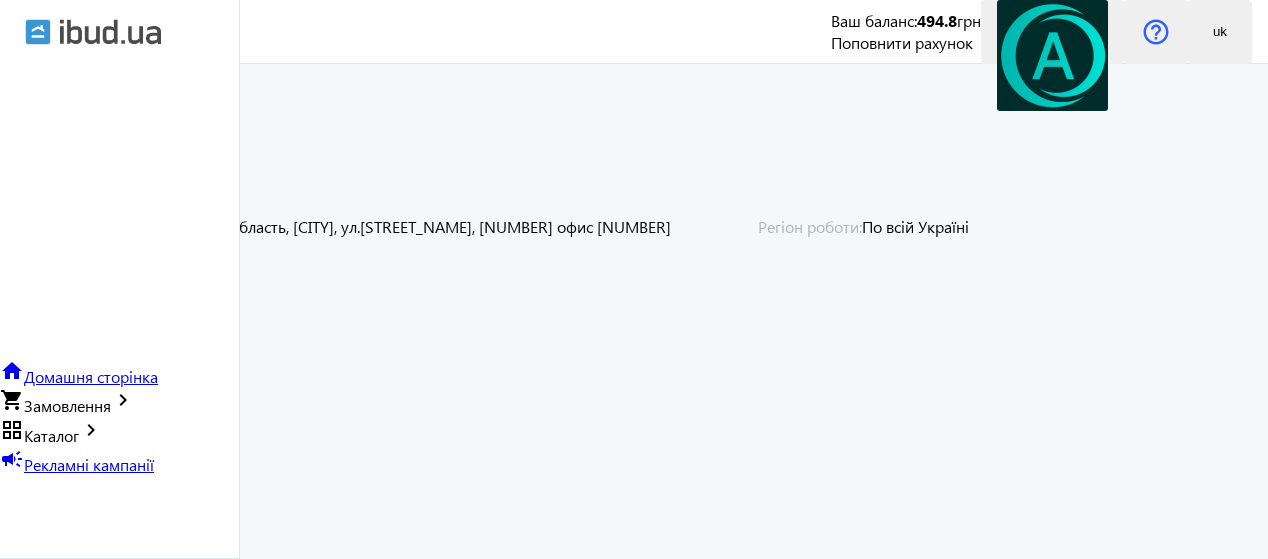 click on "campaign Рекламні кампанії" at bounding box center (119, 650) 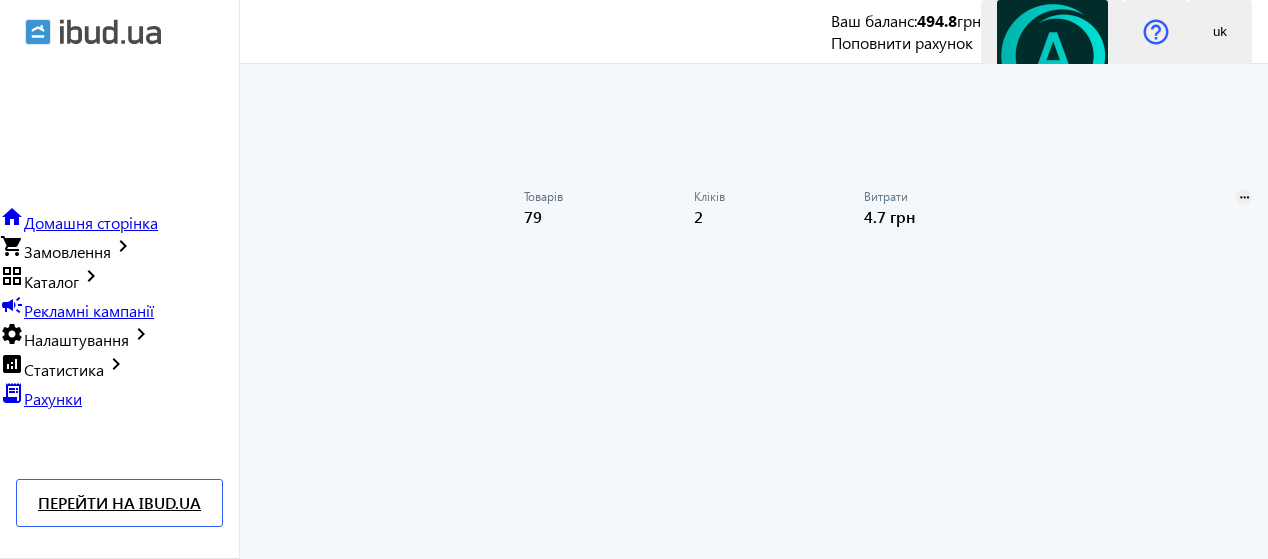 click on "analytics Статистика keyboard_arrow_right" at bounding box center (64, 369) 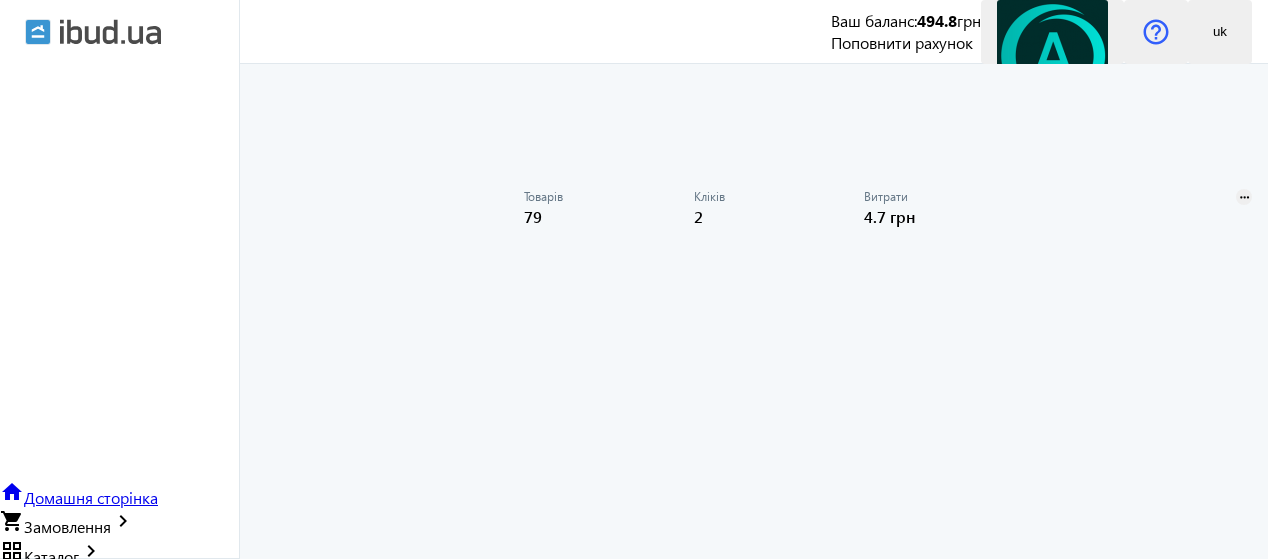 click on "Огляд" at bounding box center [21, 673] 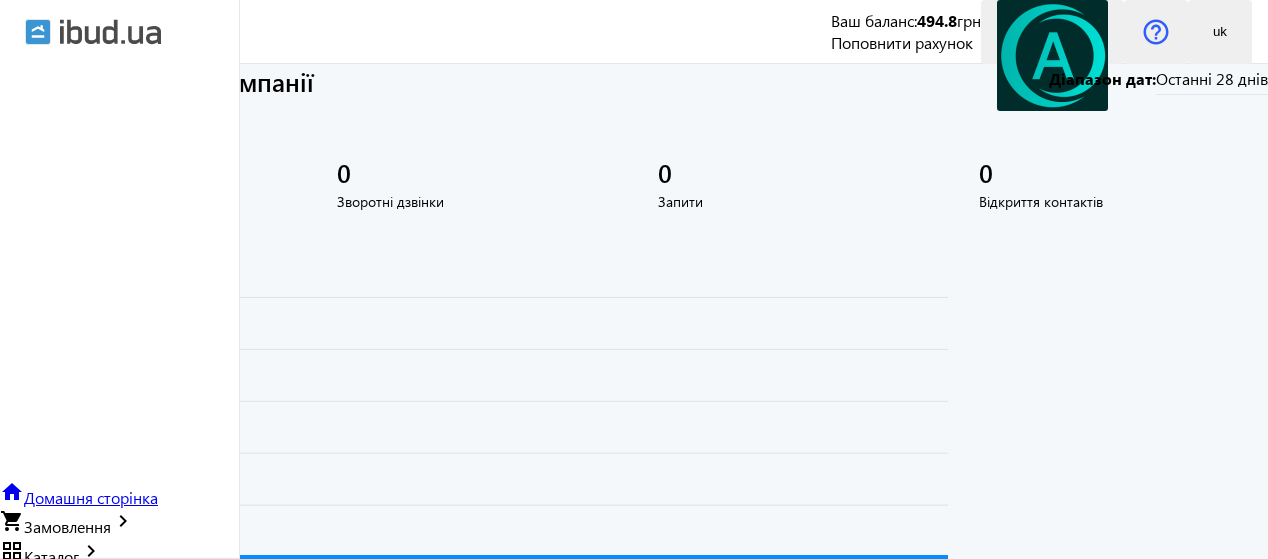 click on "Витрати" at bounding box center [147, 673] 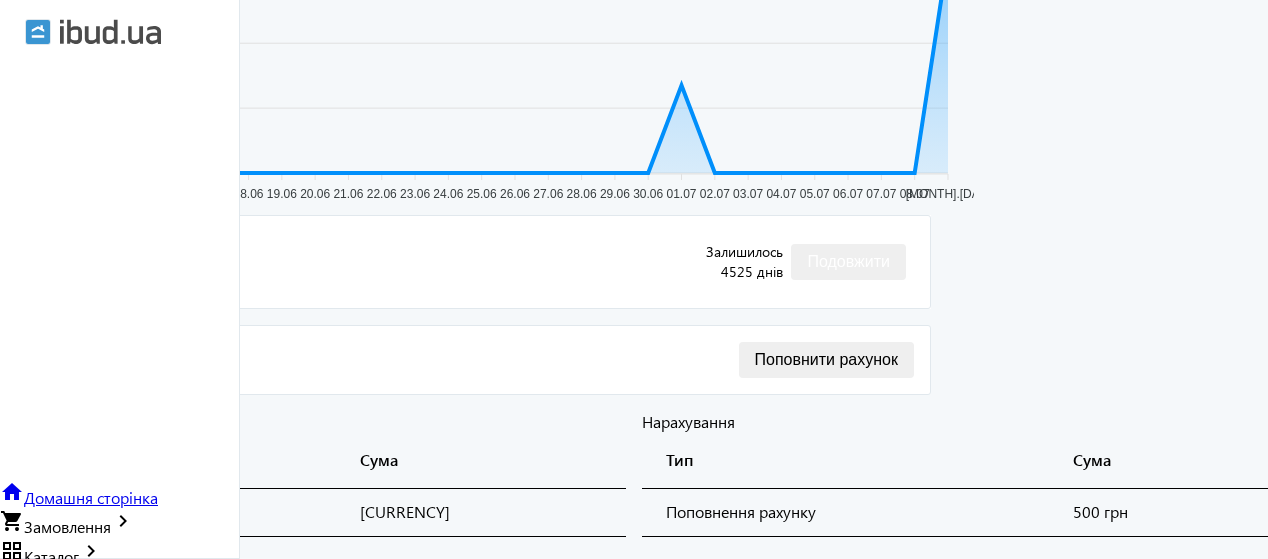 scroll, scrollTop: 350, scrollLeft: 0, axis: vertical 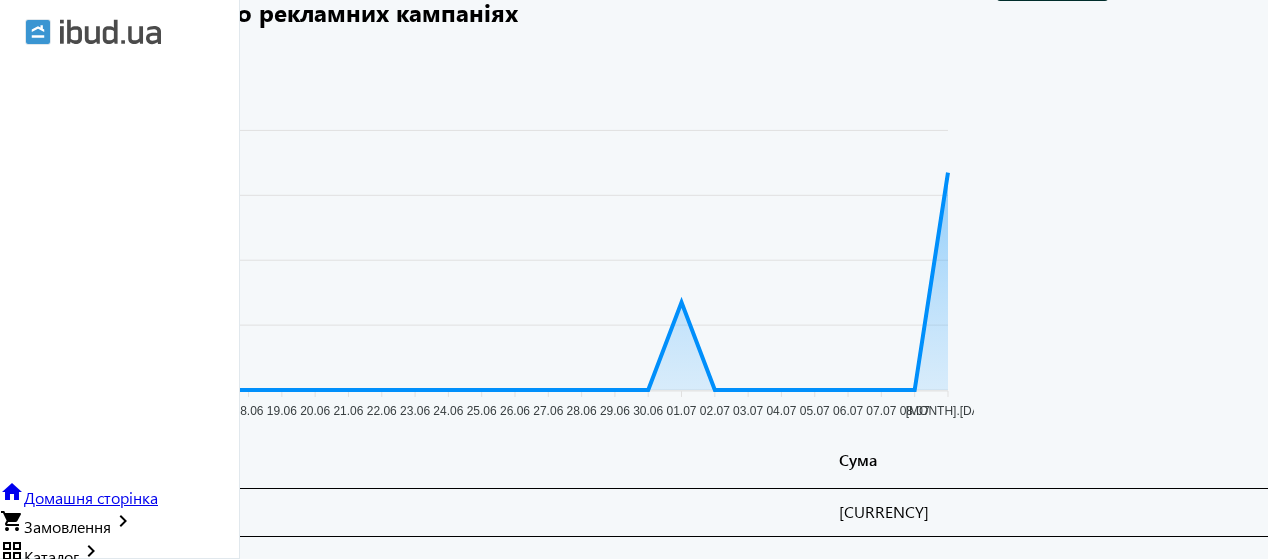 click on "Душові перегородки Альфа" at bounding box center [123, 511] 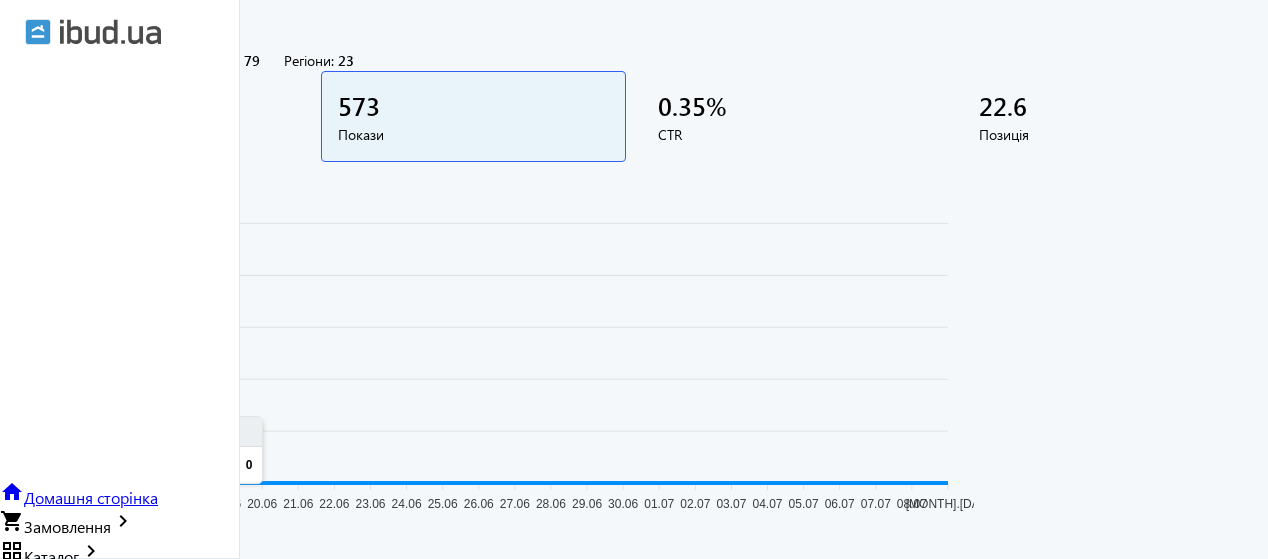 scroll, scrollTop: 0, scrollLeft: 0, axis: both 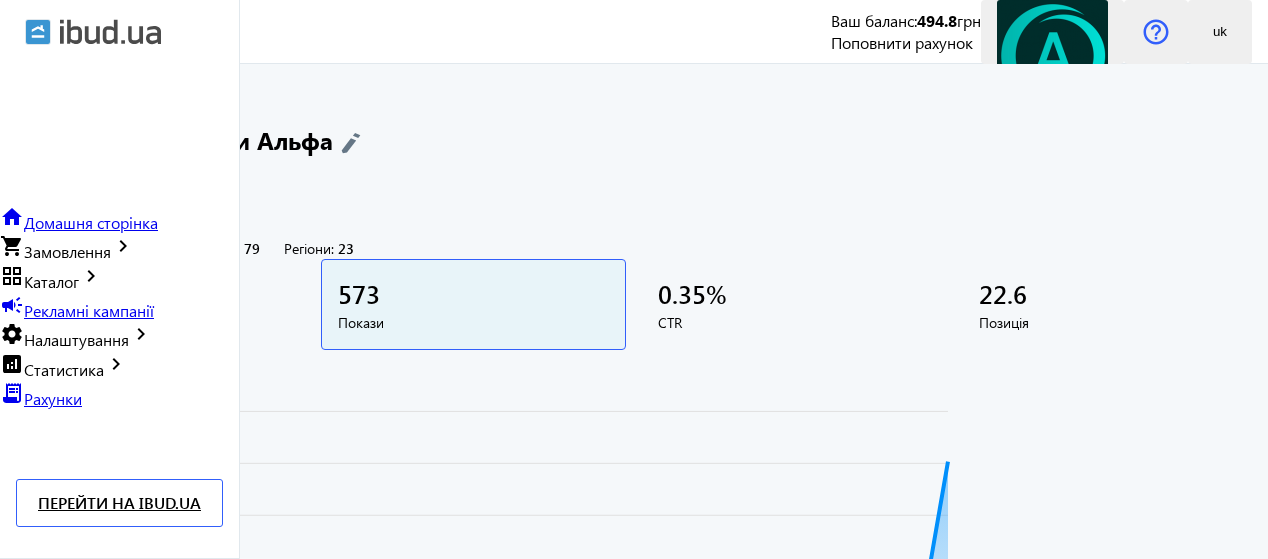click on "2 Кліки" at bounding box center [152, 304] 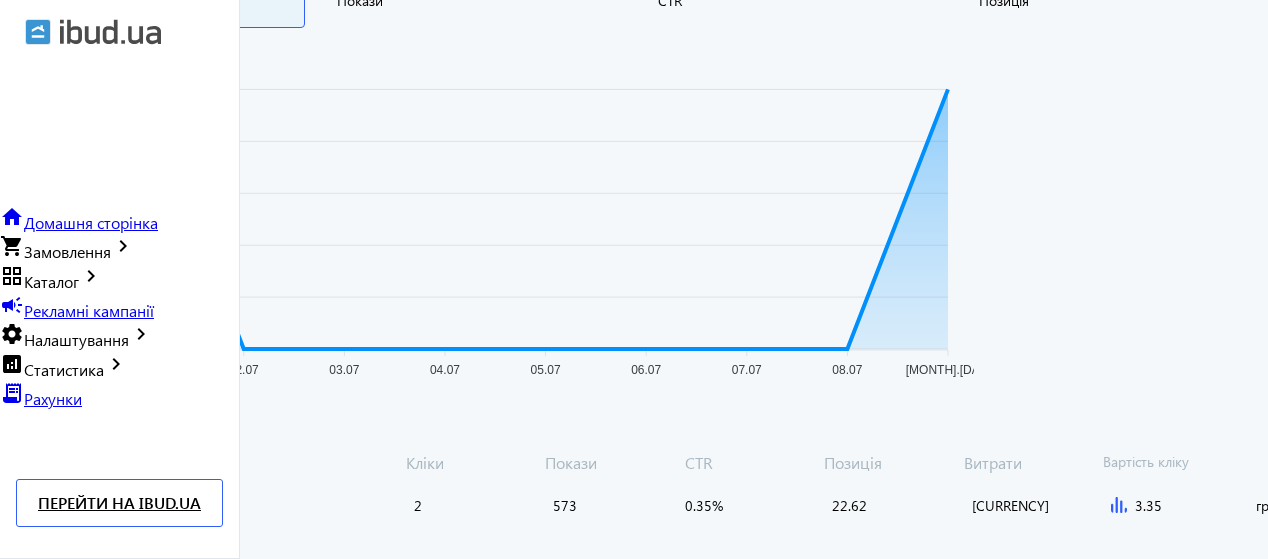 scroll, scrollTop: 426, scrollLeft: 0, axis: vertical 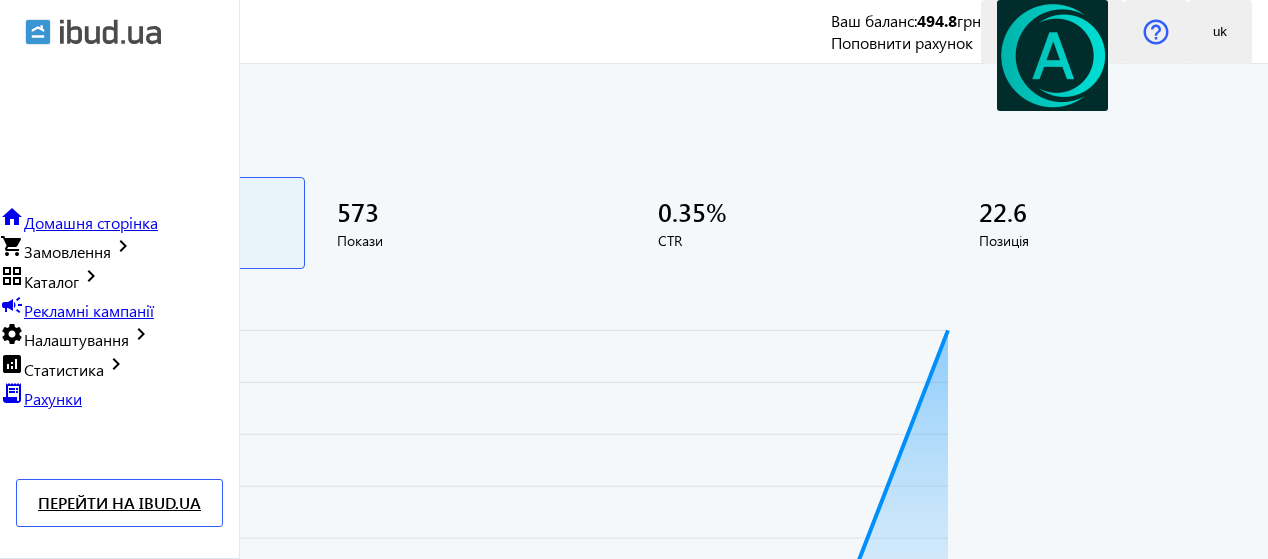 click on "arrow_back Каталоги рекламної кампанії Душові стінки 2 Кліки 573 Покази 0.35 % CTR 22.6 Позиція Кліки 1.0 1.0 0.8 0.8 0.6 0.6 0.4 0.4 0.2 0.2 0.0 0.0 30.06 30.06 01.07 01.07 02.07 02.07 03.07 03.07 04.07 04.07 05.07 05.07 06.07 06.07 07.07 07.07 08.07 08.07 09.07 09.07 02.07 Кліки:  0.0 02.07 Оголошення Кліки Покази CTR Позиція Витрати Вартість кліку Стеклянная душевая перегородка 2000х700мм. стекло: прозоре, цвет фурнитуры: Black - Чорна матова 6384 грн /шт Кліки:  0 Покази:  25 CTR:  0% Позиція:  54.6 Витрати:  0 грн 3.35 грн more_horiz Стеклянная душевая перегородка 2000х800мм. стекло: прозоре, цвет фурнитуры: Black - Чорна матова 7080 грн /шт Кліки:  0 Покази:  22 CTR:  0% Позиція:  62 Витрати:" at bounding box center [634, 2235] 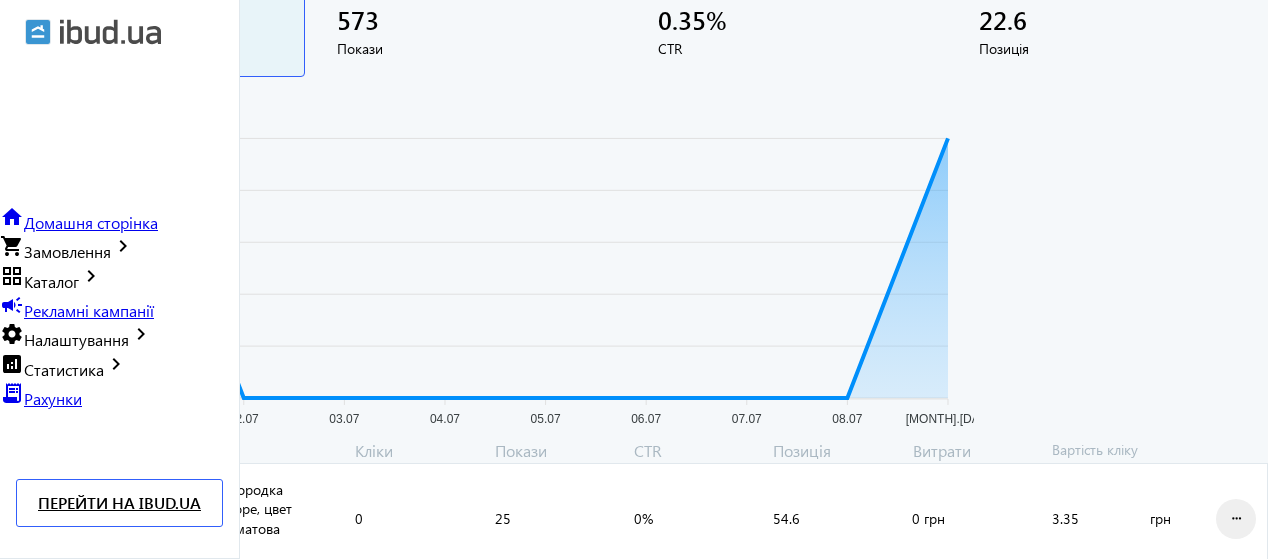 scroll, scrollTop: 136, scrollLeft: 0, axis: vertical 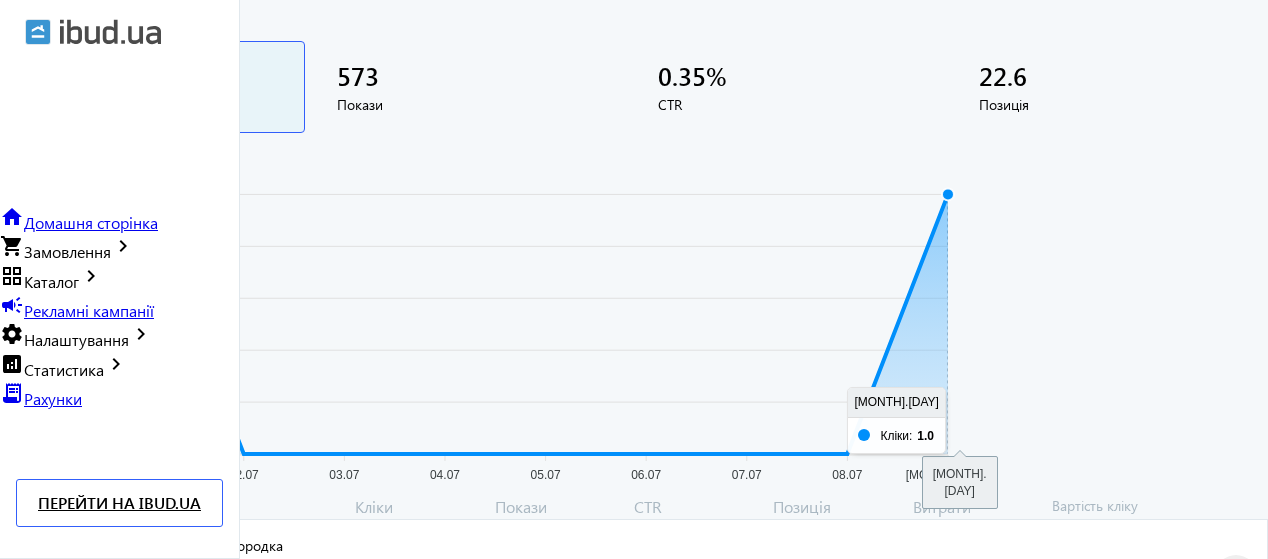 click on "Кліки 1.0 1.0 0.8 0.8 0.6 0.6 0.4 0.4 0.2 0.2 0.0 0.0 30.06 30.06 01.07 01.07 02.07 02.07 03.07 03.07 04.07 04.07 05.07 05.07 06.07 06.07 07.07 07.07 08.07 08.07 09.07 09.07" at bounding box center [487, 316] 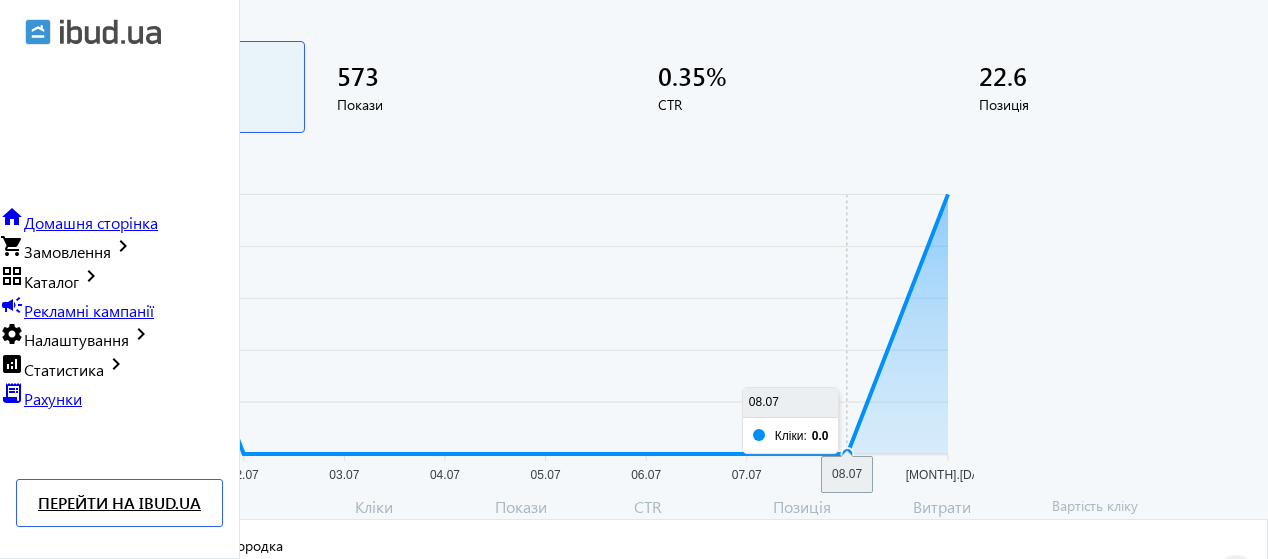 click on "Кліки 1.0 1.0 0.8 0.8 0.6 0.6 0.4 0.4 0.2 0.2 0.0 0.0 30.06 30.06 01.07 01.07 02.07 02.07 03.07 03.07 04.07 04.07 05.07 05.07 06.07 06.07 07.07 07.07 08.07 08.07 09.07 09.07" at bounding box center [487, 316] 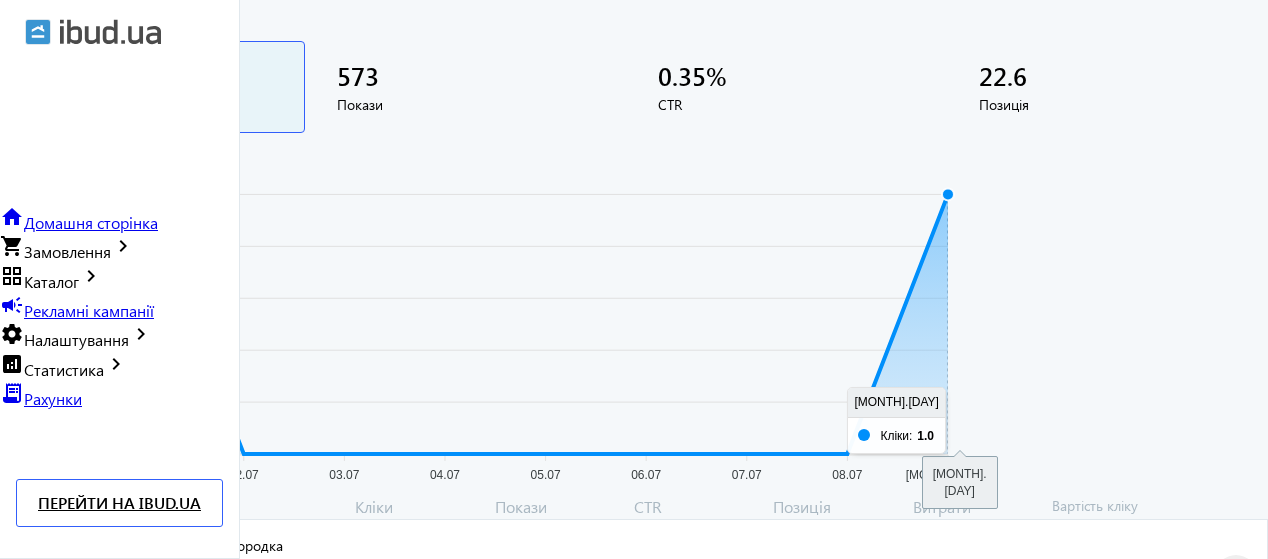 click on "Кліки 1.0 1.0 0.8 0.8 0.6 0.6 0.4 0.4 0.2 0.2 0.0 0.0 30.06 30.06 01.07 01.07 02.07 02.07 03.07 03.07 04.07 04.07 05.07 05.07 06.07 06.07 07.07 07.07 08.07 08.07 09.07 09.07" at bounding box center [487, 316] 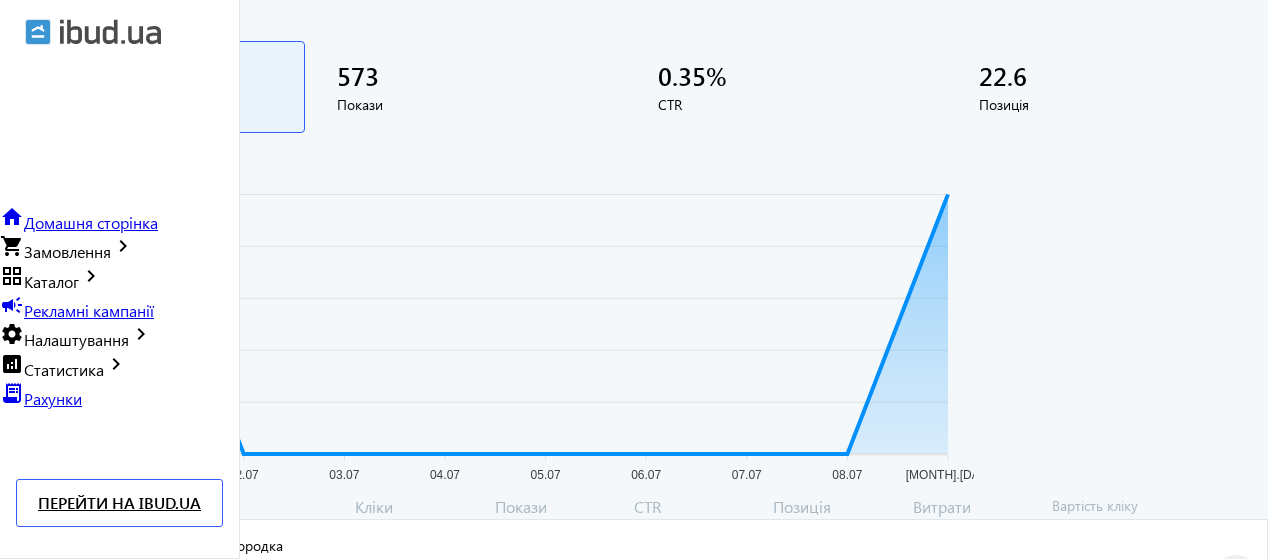 click on "Статистика" at bounding box center (64, 369) 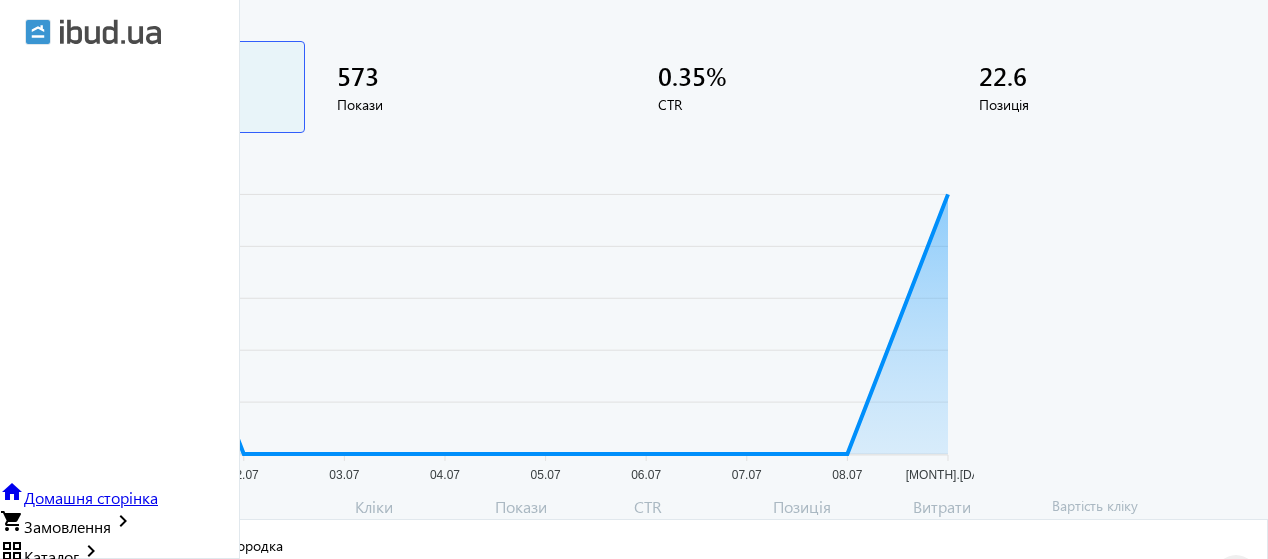 click on "ibud.ua" at bounding box center (68, 673) 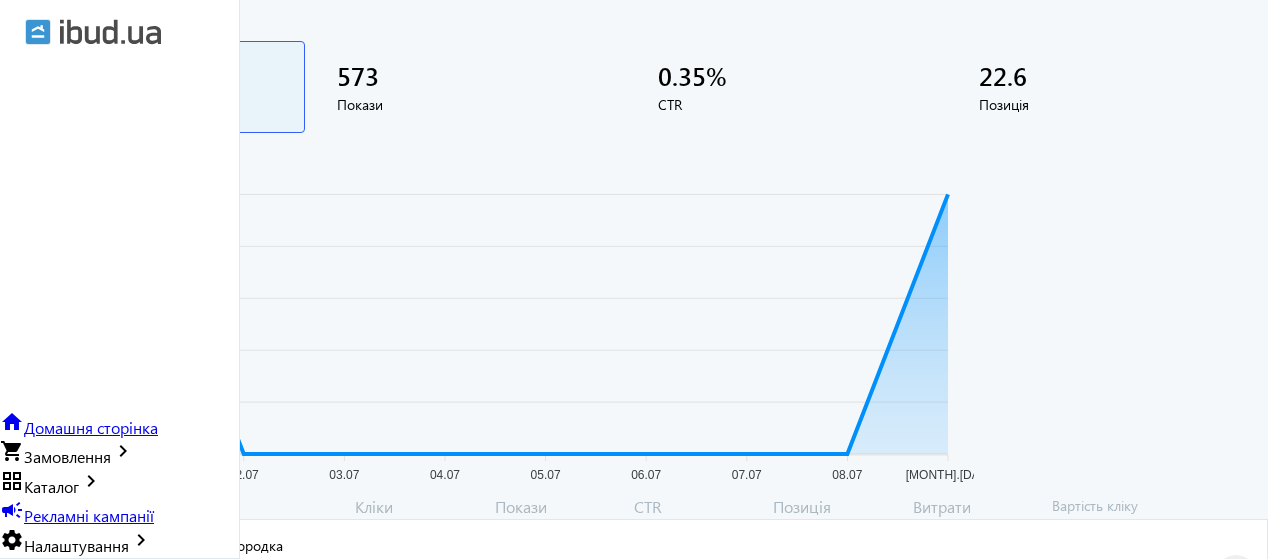 click on "Товари" at bounding box center [24, 626] 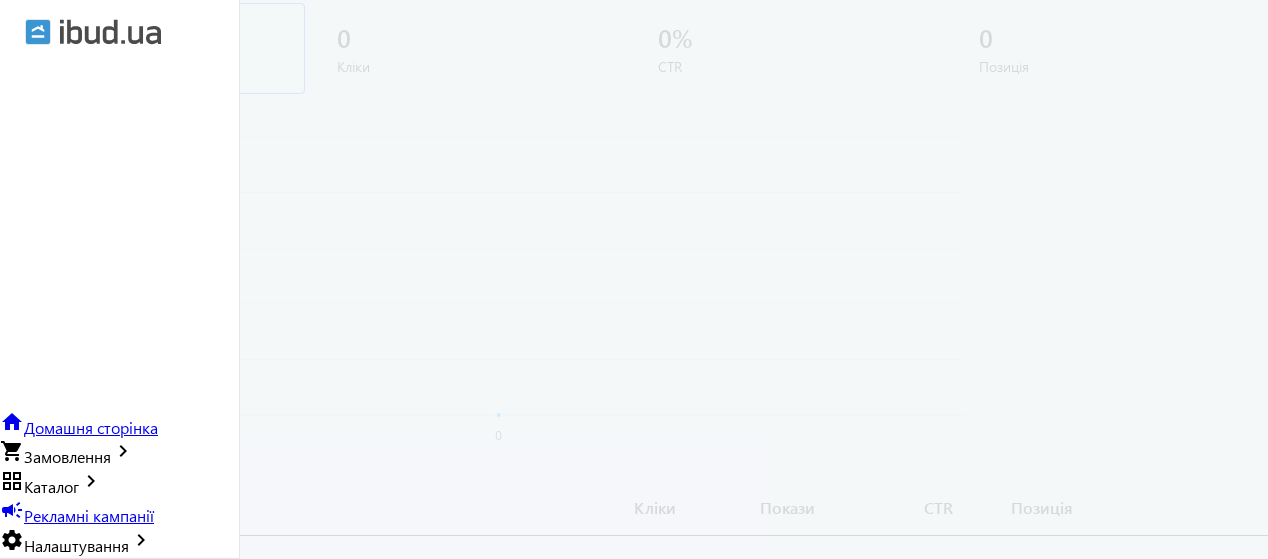scroll, scrollTop: 0, scrollLeft: 0, axis: both 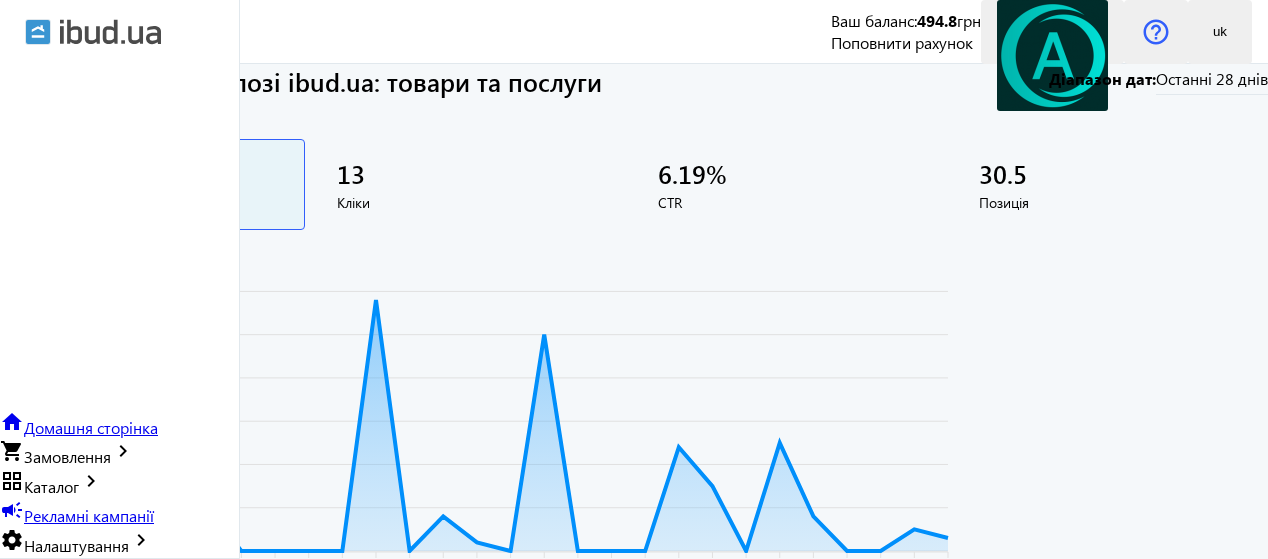 click on "13" at bounding box center (152, 173) 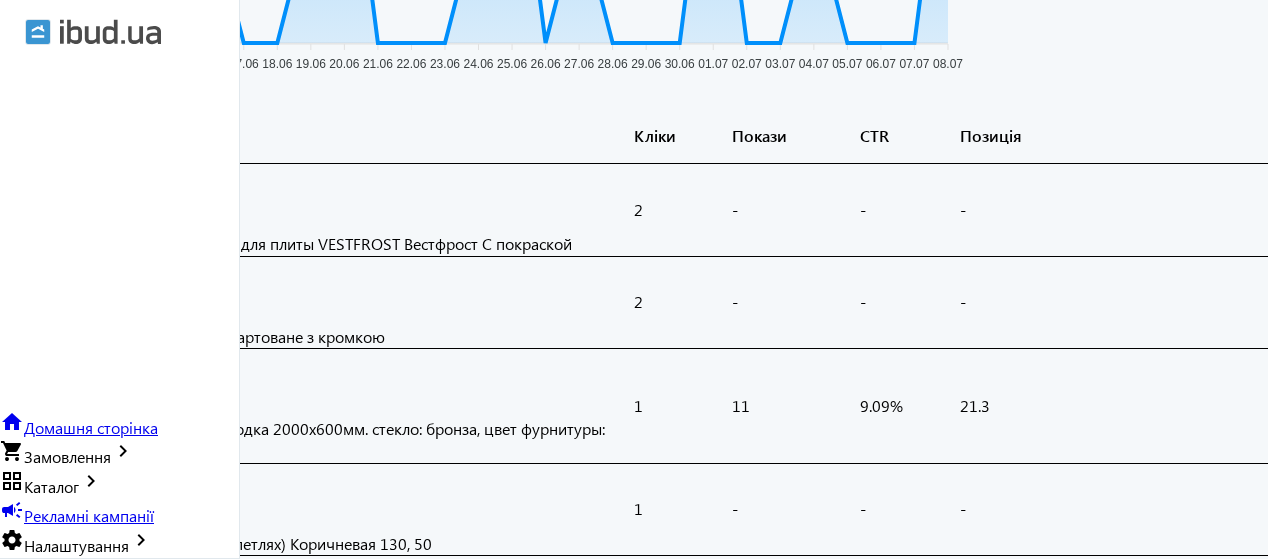 scroll, scrollTop: 517, scrollLeft: 0, axis: vertical 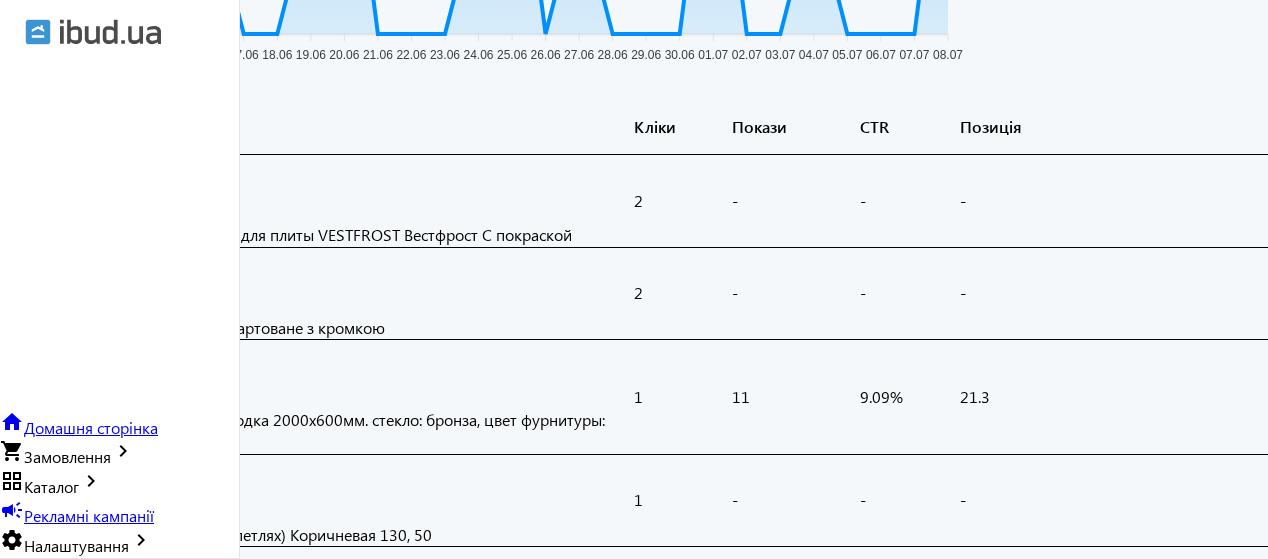 click on "CTR" at bounding box center [910, 127] 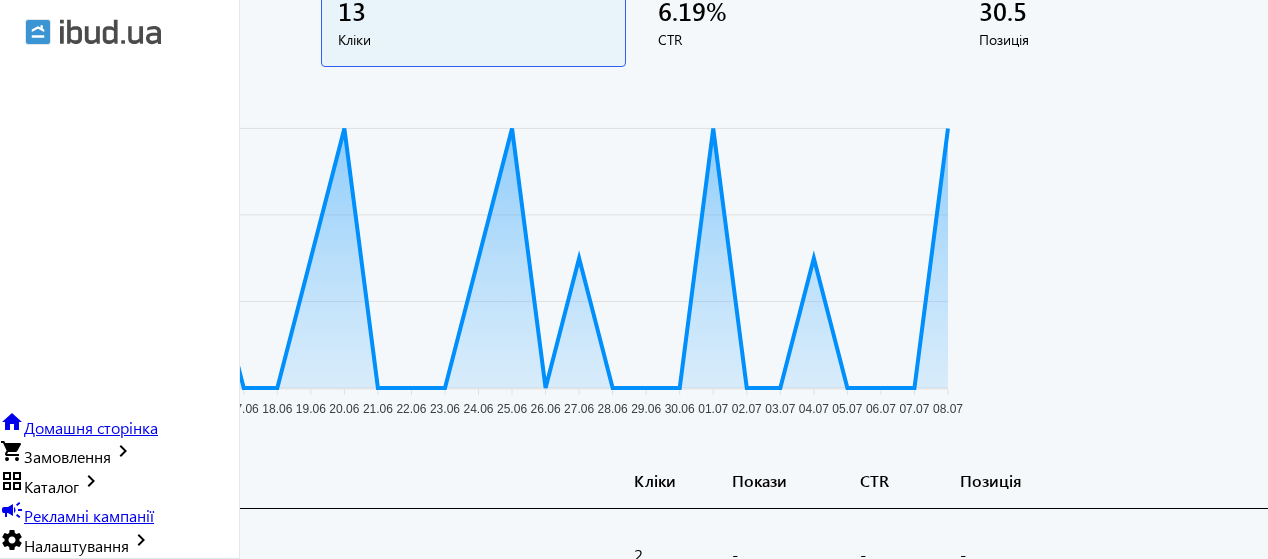 scroll, scrollTop: 36, scrollLeft: 0, axis: vertical 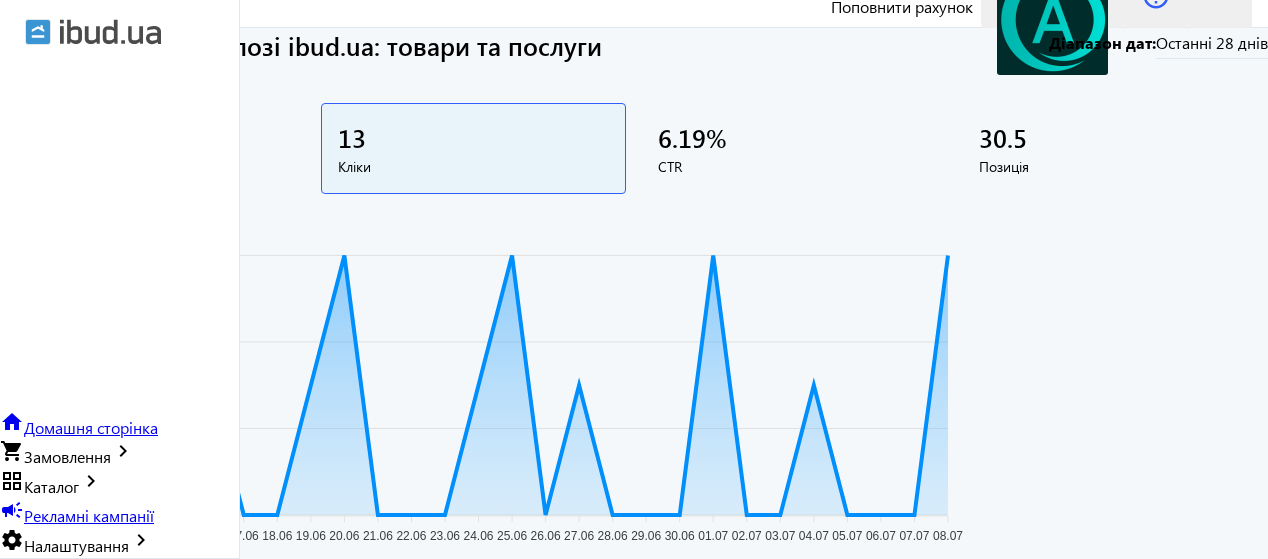 click on "Акції" at bounding box center [67, 626] 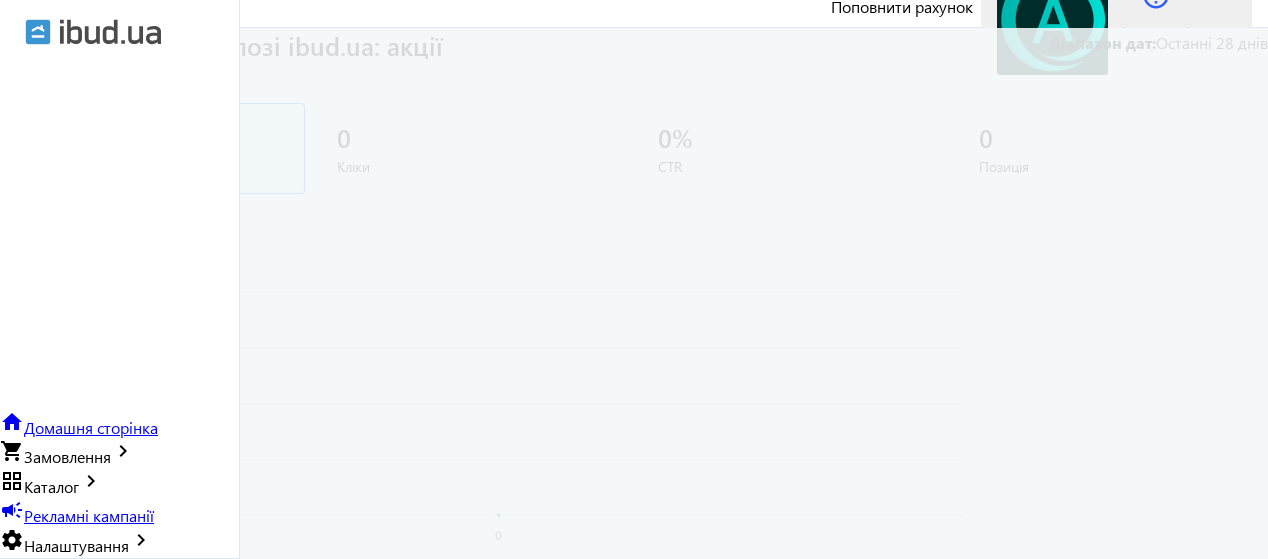 scroll, scrollTop: 0, scrollLeft: 0, axis: both 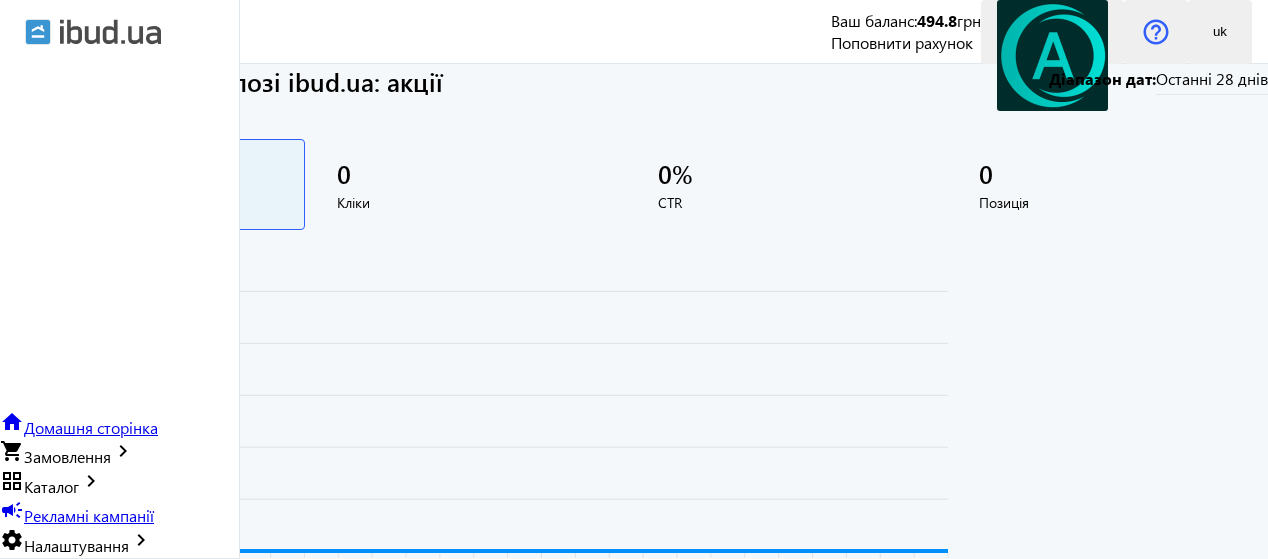 click on "Компанія" at bounding box center [118, 626] 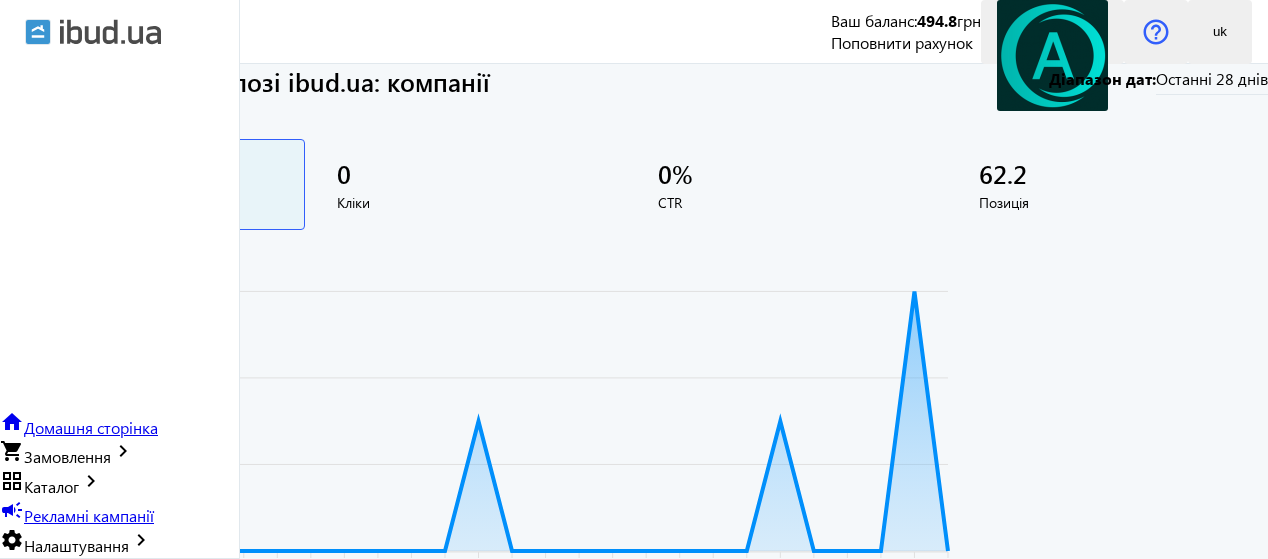 click on "Огляд" at bounding box center [21, 603] 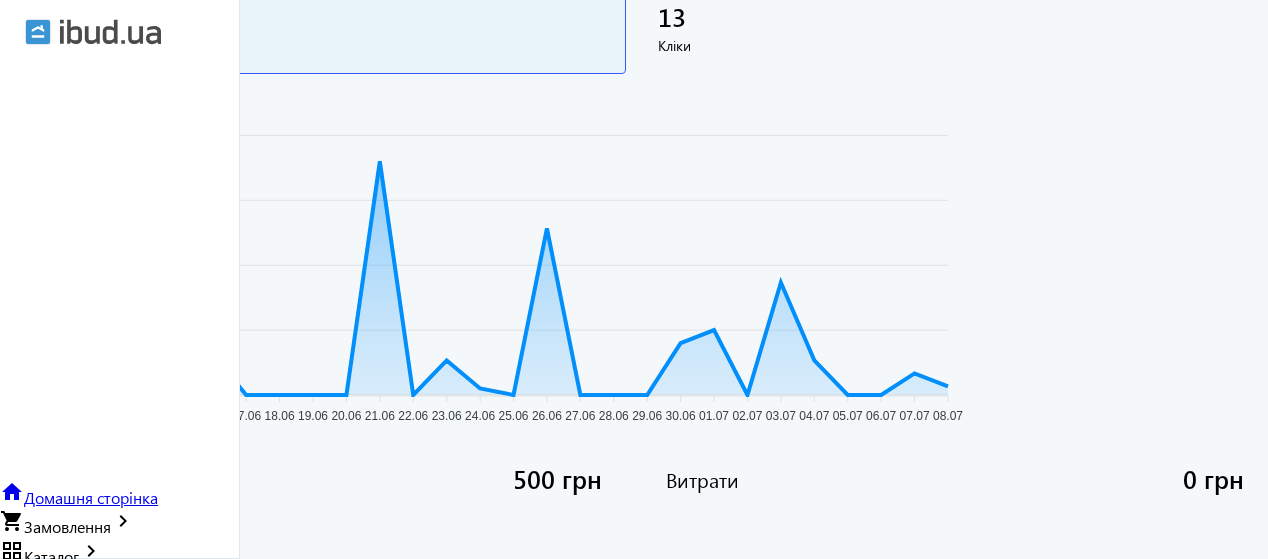 scroll, scrollTop: 892, scrollLeft: 0, axis: vertical 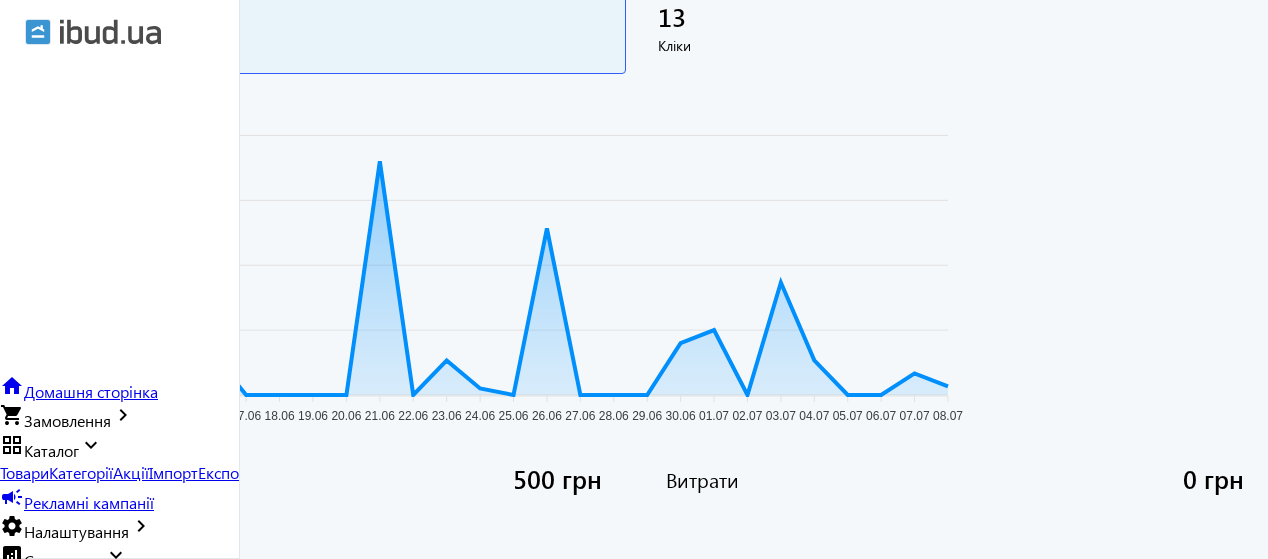 click on "keyboard_arrow_right" at bounding box center (91, 445) 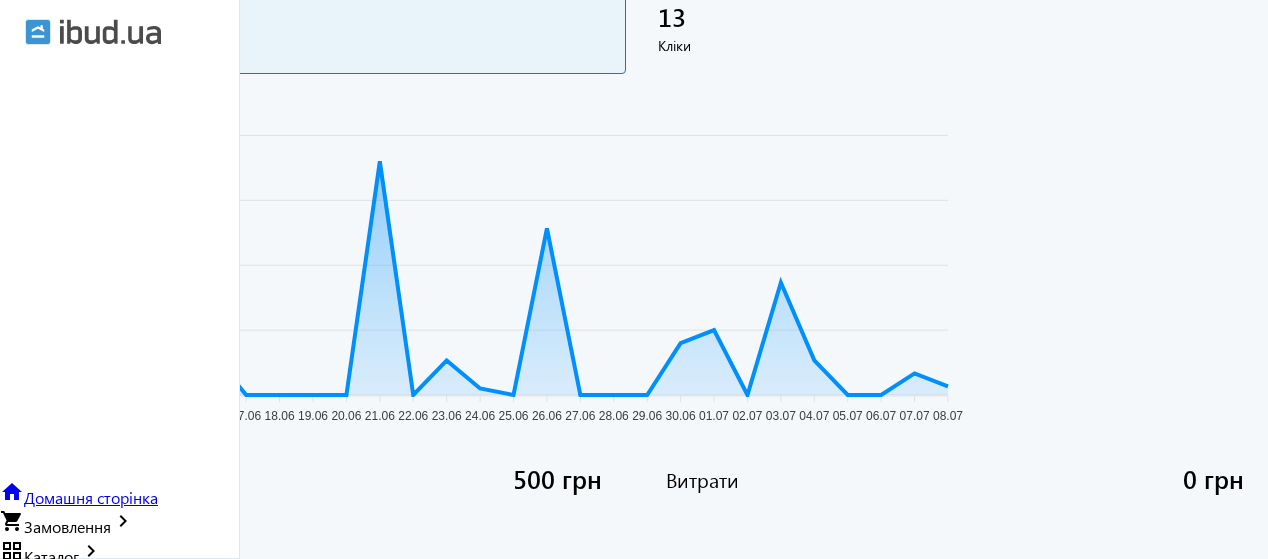 click on "Налаштування" at bounding box center (76, 615) 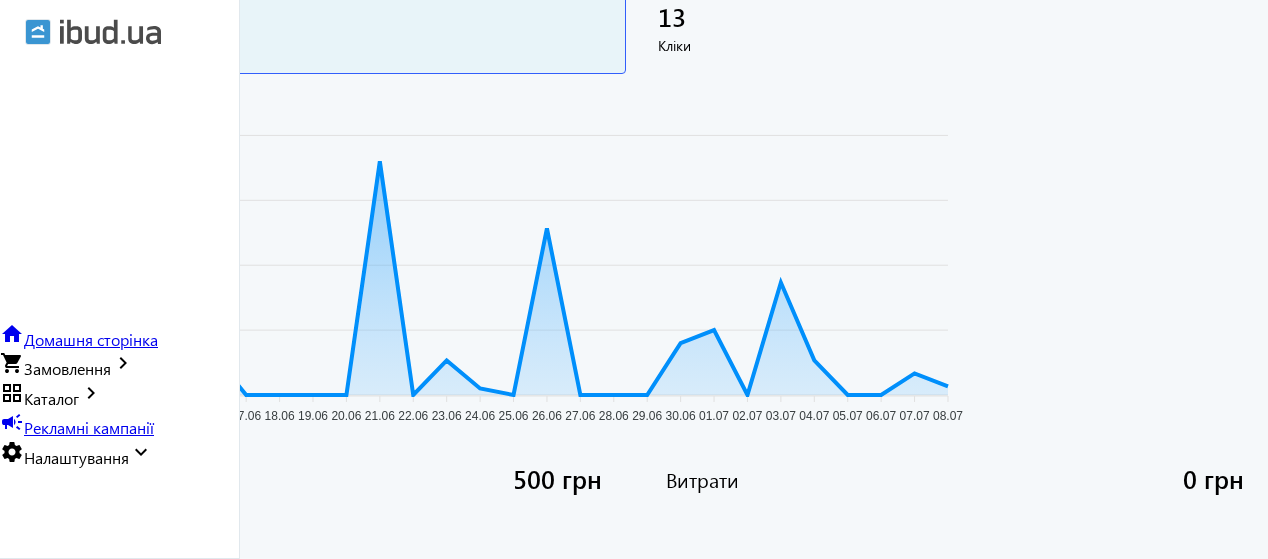 click on "keyboard_arrow_right" at bounding box center [141, 452] 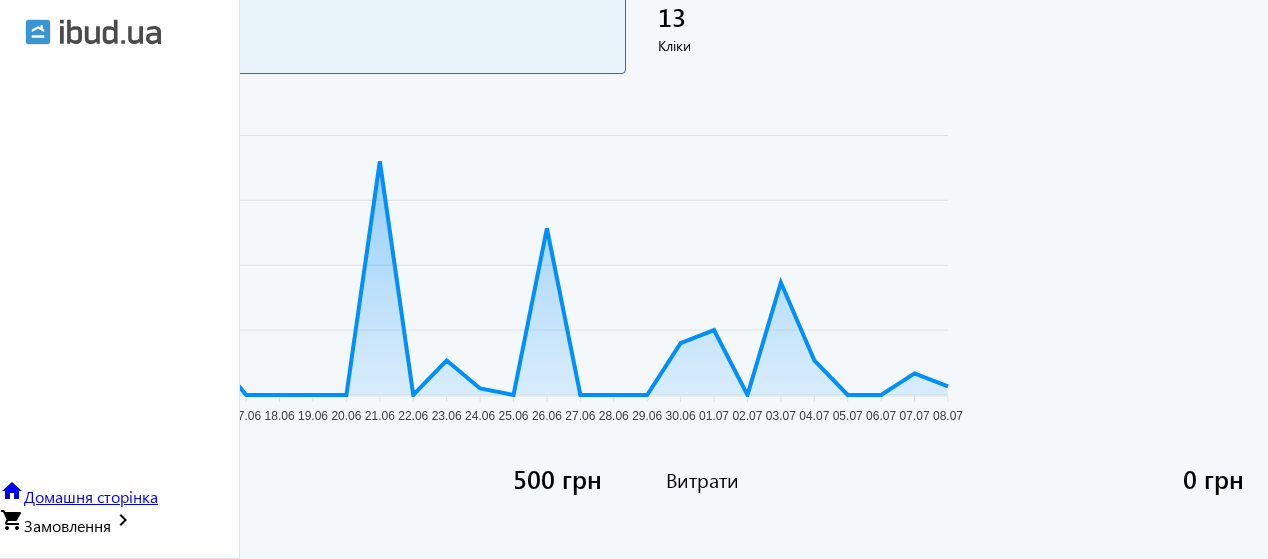 click on "keyboard_arrow_right" at bounding box center (123, 520) 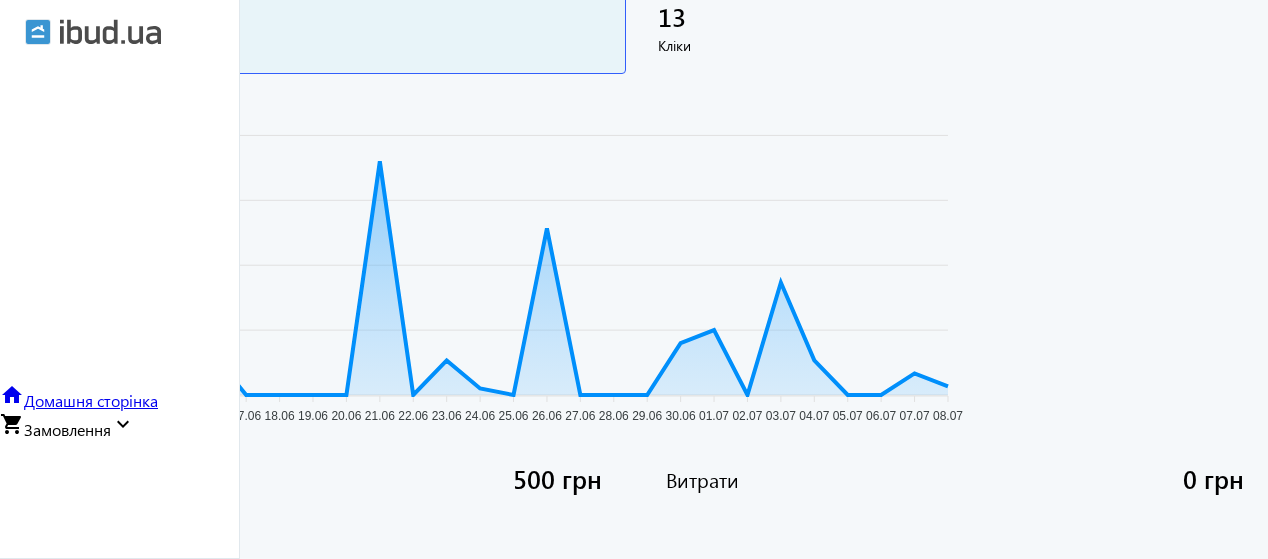 click on "keyboard_arrow_right" at bounding box center [123, 424] 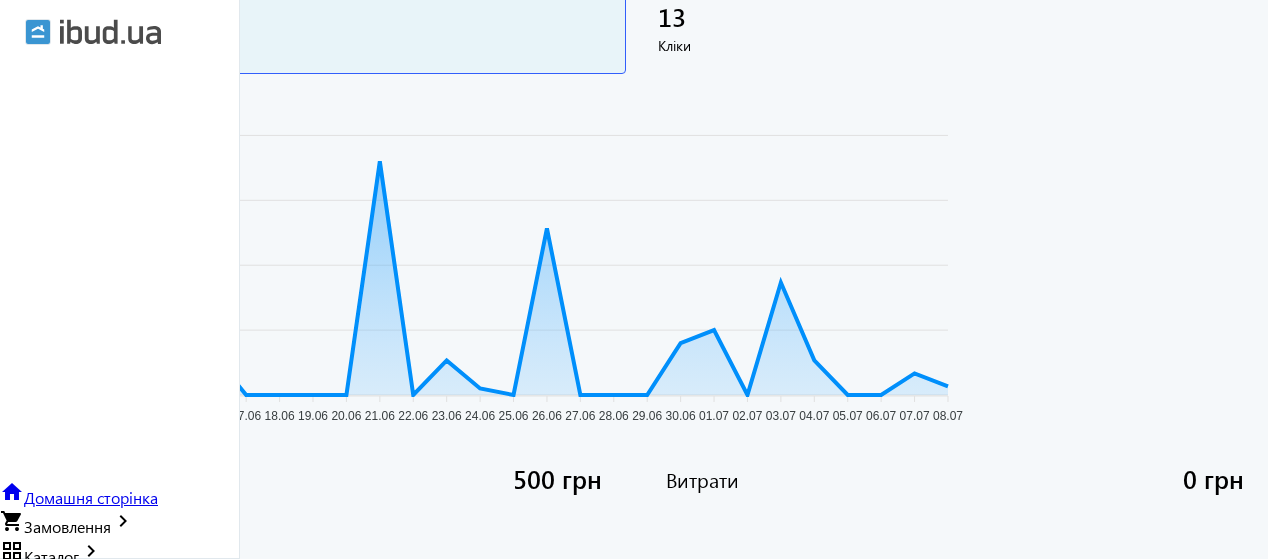 click on "grid_view Каталог keyboard_arrow_right" at bounding box center [51, 556] 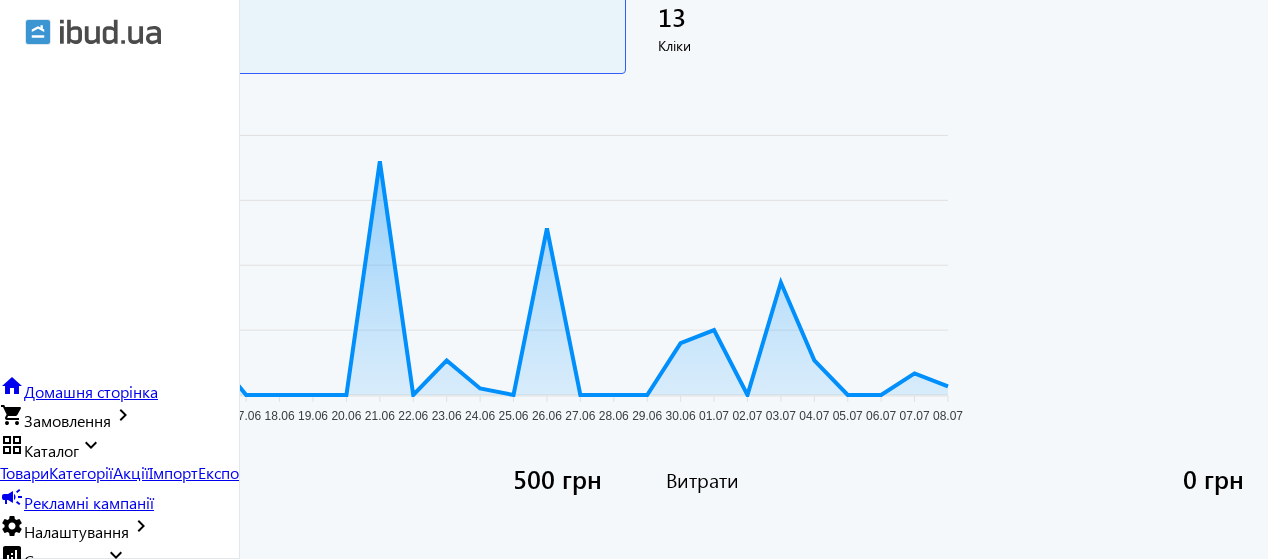 click on "keyboard_arrow_right" at bounding box center (91, 445) 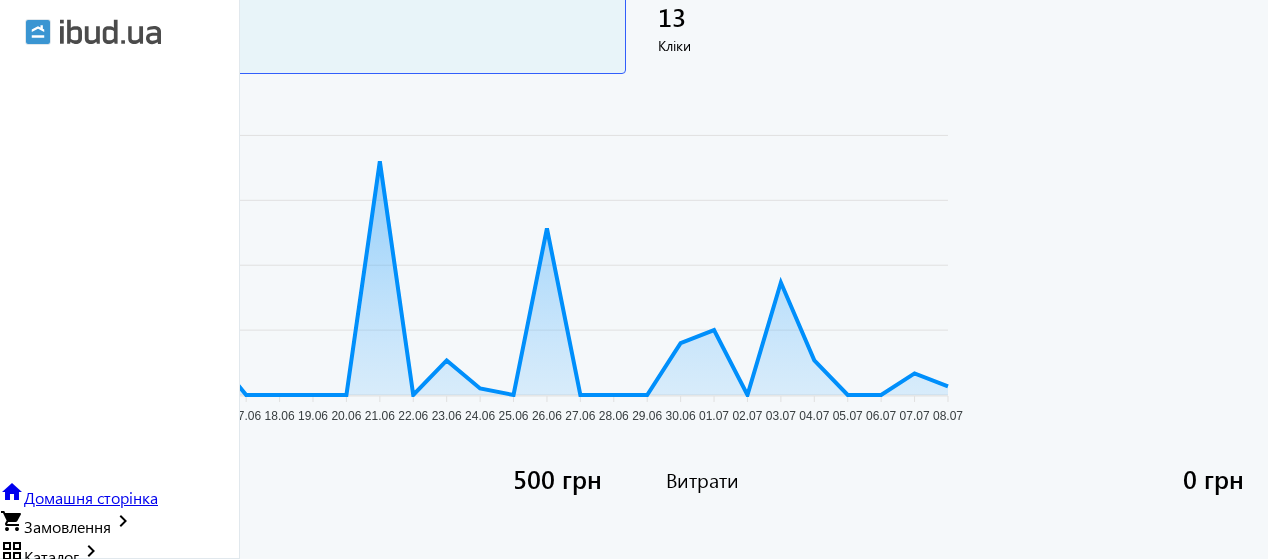 click on "settings Налаштування keyboard_arrow_right" at bounding box center [119, 788] 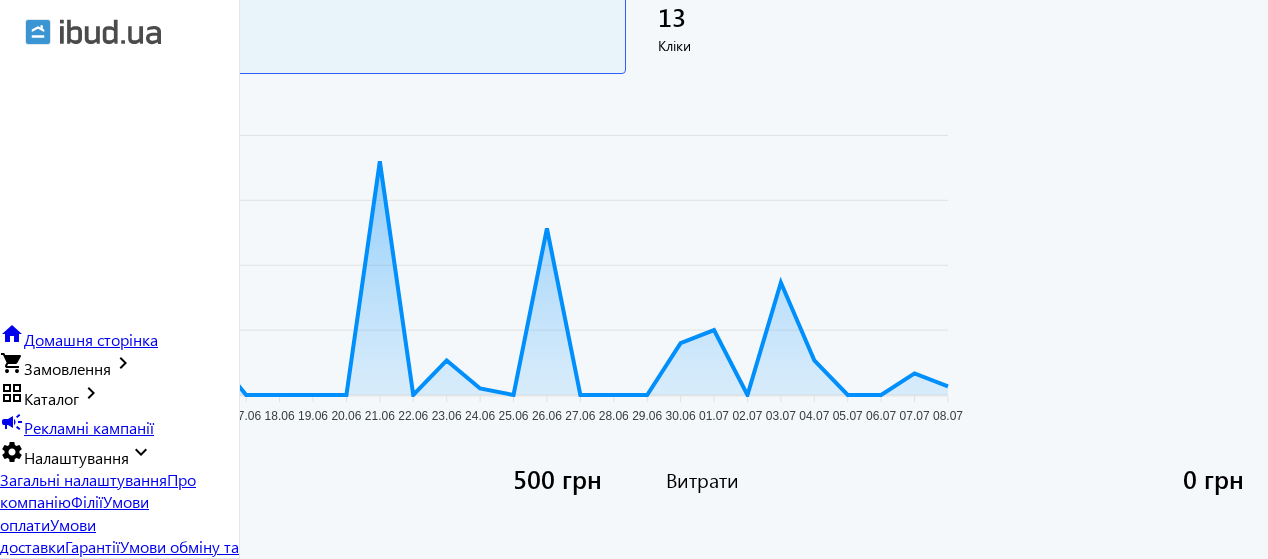 click on "Налаштування" at bounding box center (76, 457) 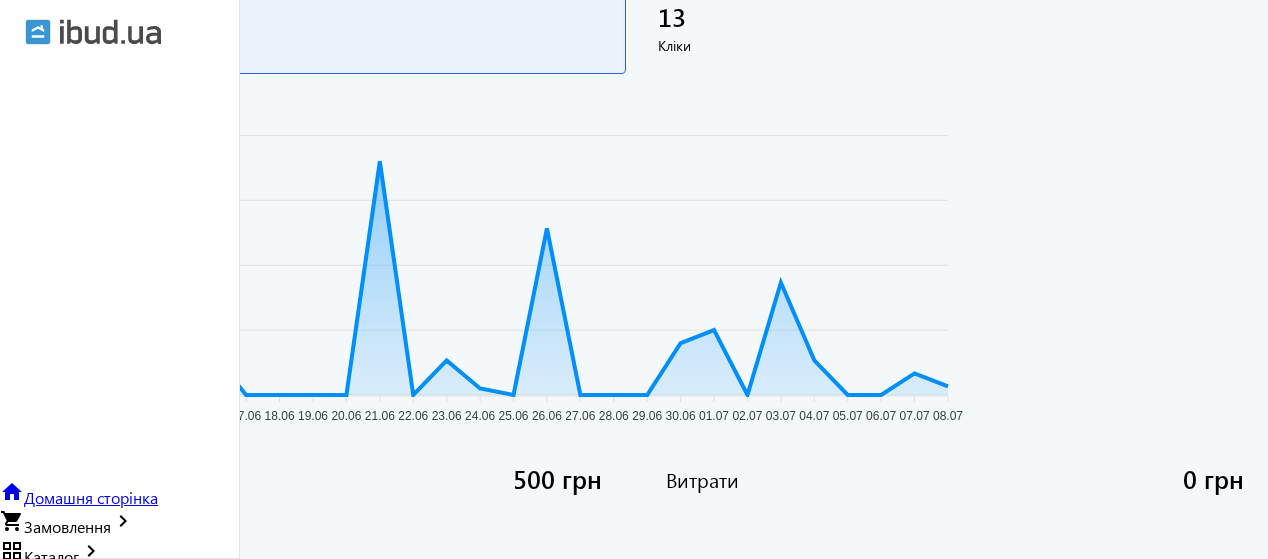 click on "Витрати" at bounding box center (147, 673) 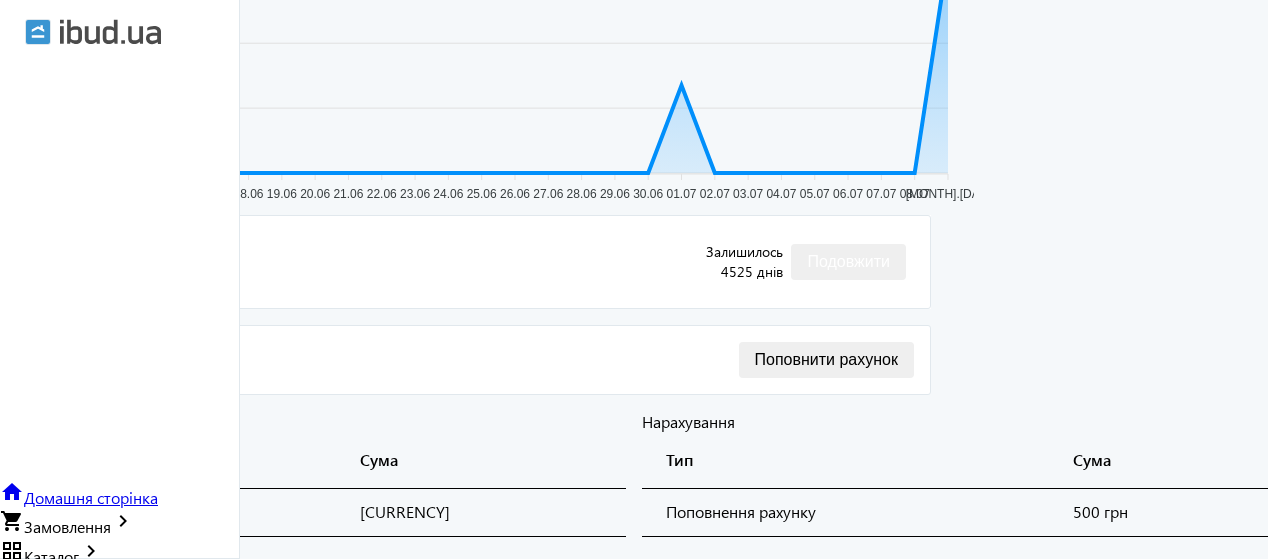 scroll, scrollTop: 350, scrollLeft: 0, axis: vertical 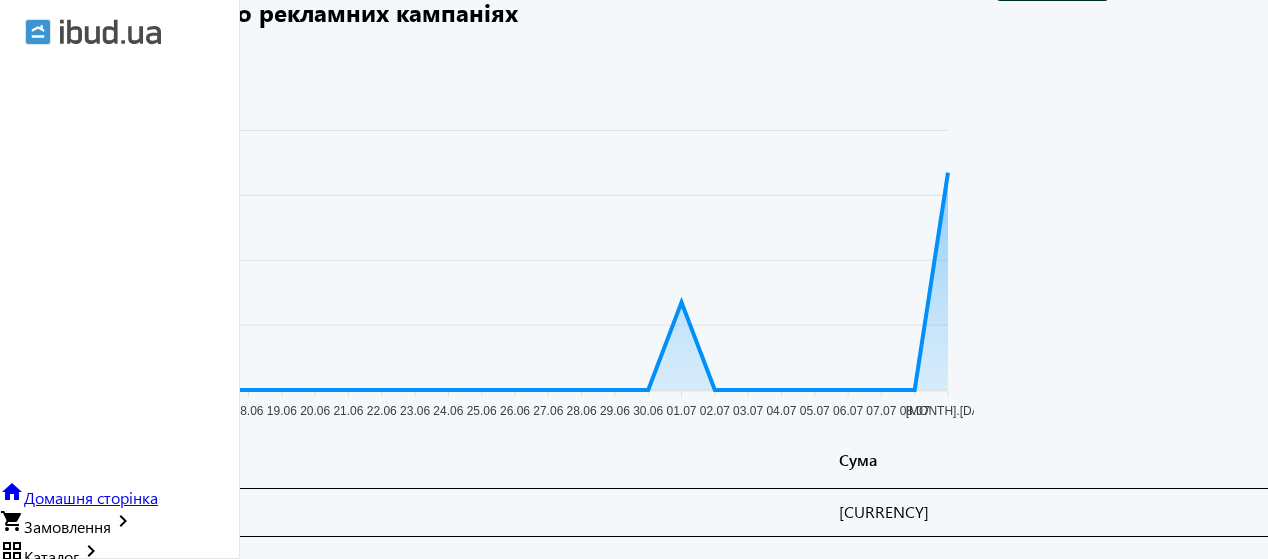 click on "[CURRENCY]" at bounding box center (1053, 513) 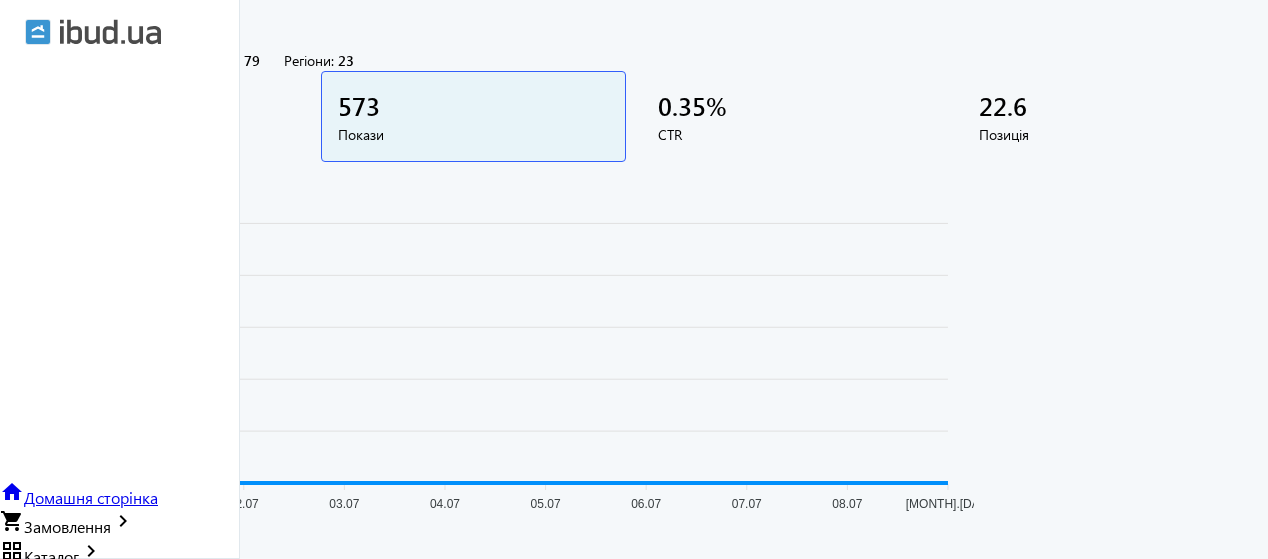 scroll, scrollTop: 0, scrollLeft: 0, axis: both 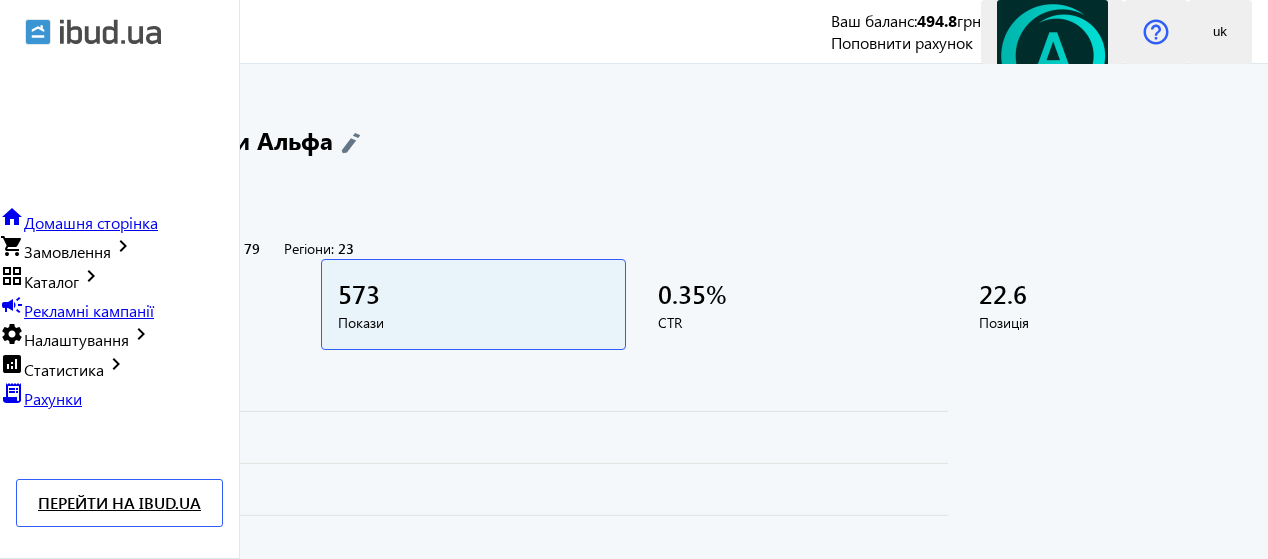 click on "2 Кліки" at bounding box center (152, 304) 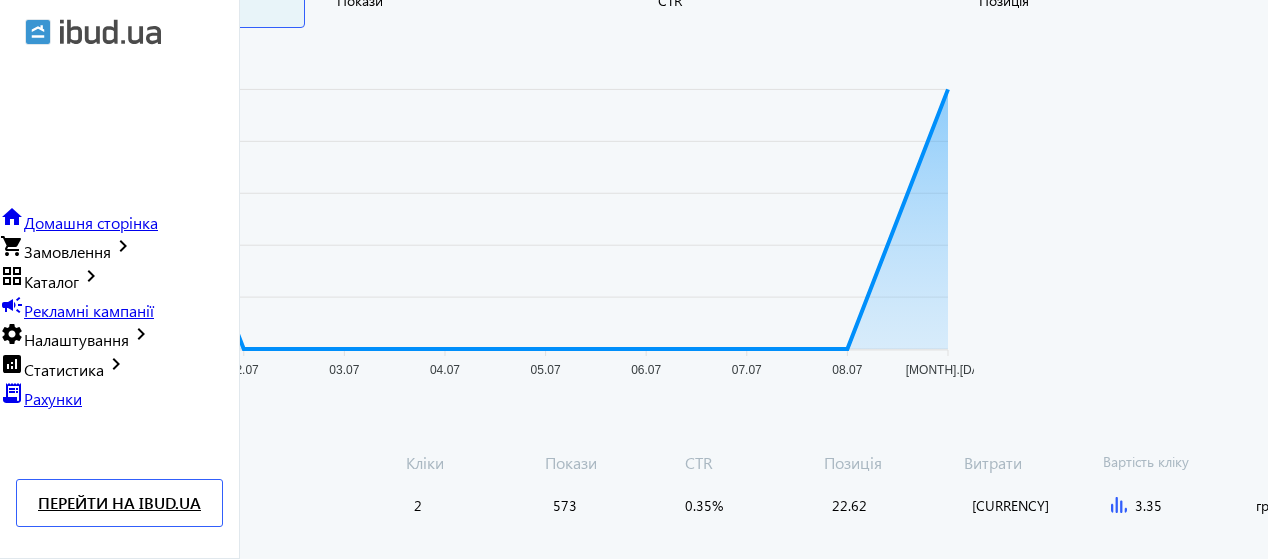 scroll, scrollTop: 426, scrollLeft: 0, axis: vertical 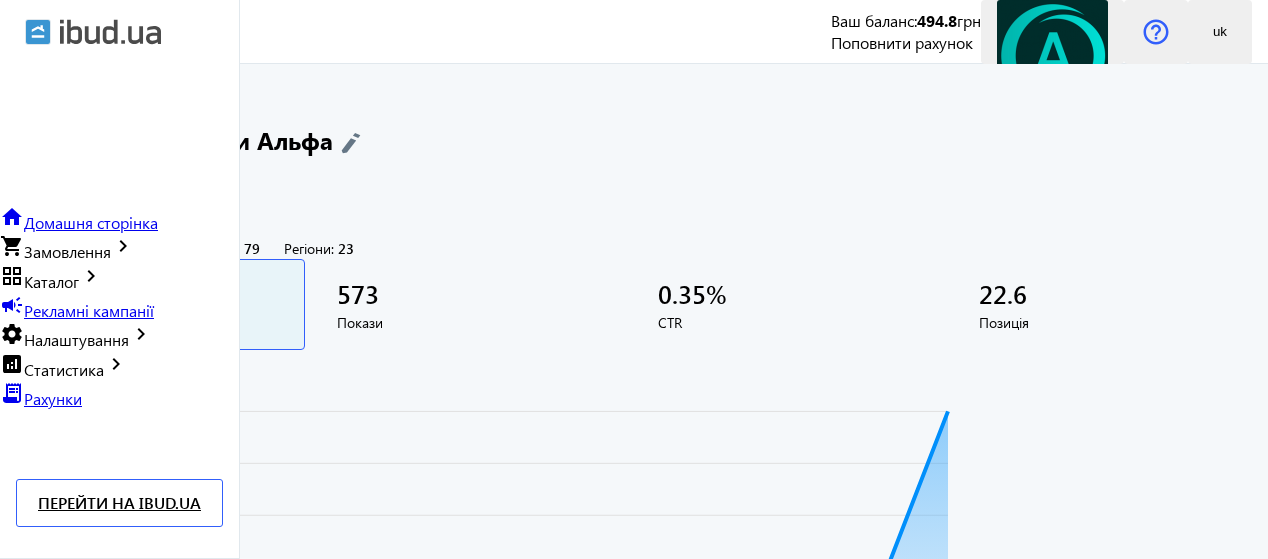 click at bounding box center [634, 881] 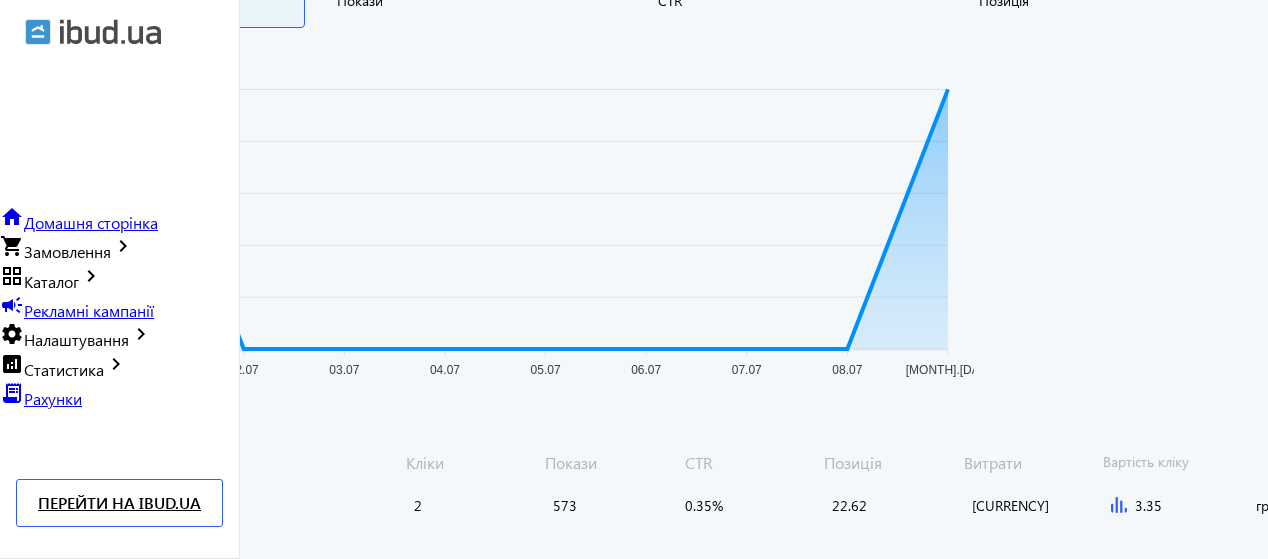 click on "Душові стінки (79)" at bounding box center (203, 505) 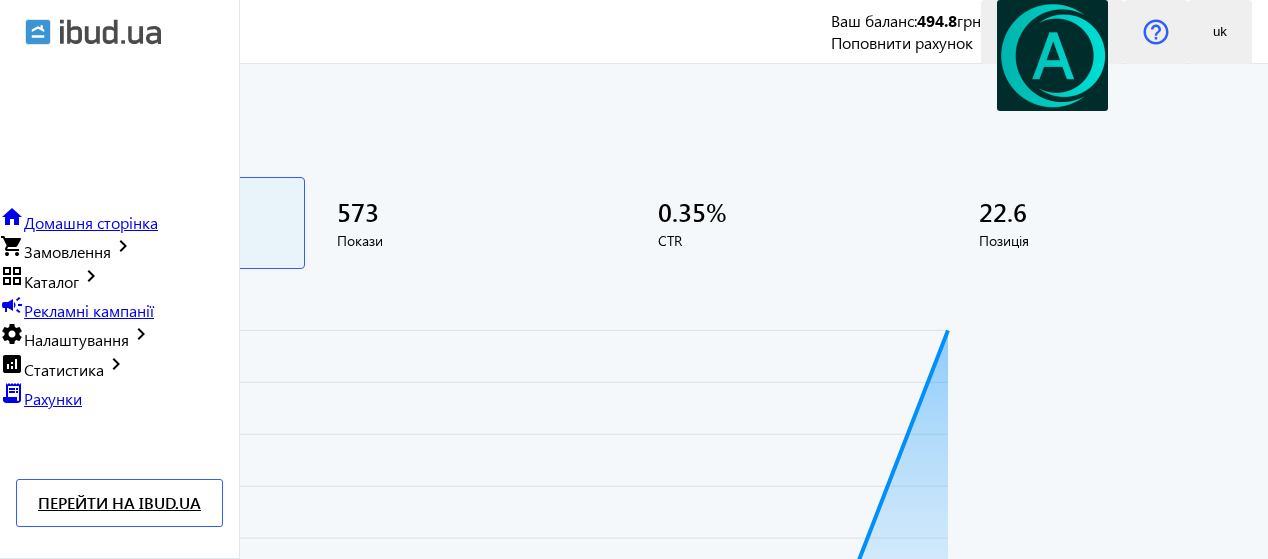 scroll, scrollTop: 489, scrollLeft: 0, axis: vertical 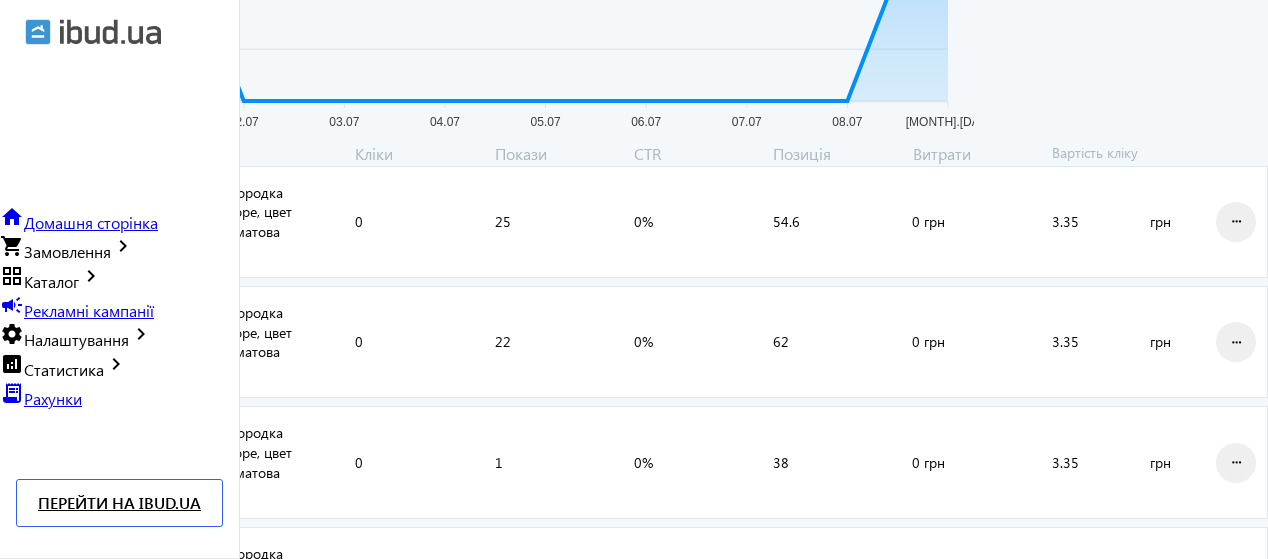 click on "receipt_long Рахунки" at bounding box center (41, 398) 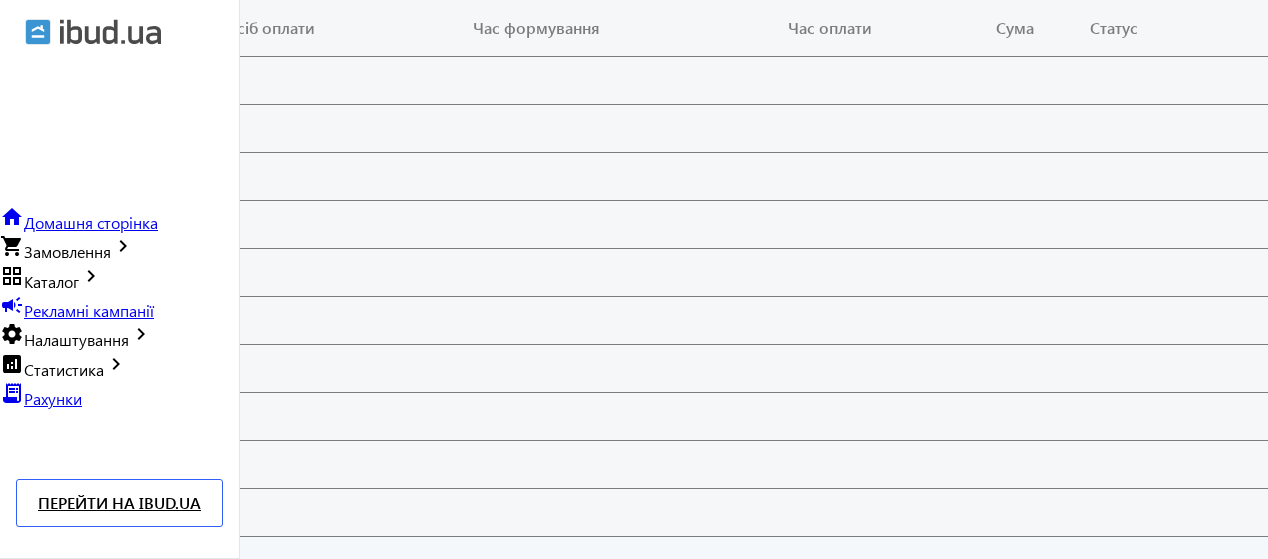 scroll, scrollTop: 0, scrollLeft: 0, axis: both 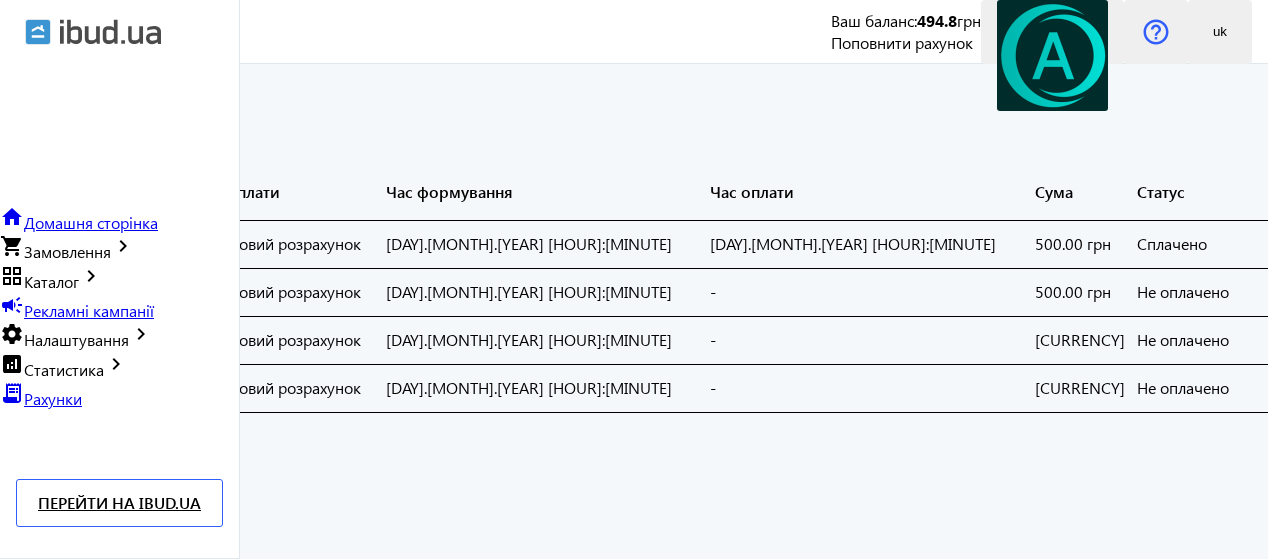 click on "Статистика" at bounding box center (64, 369) 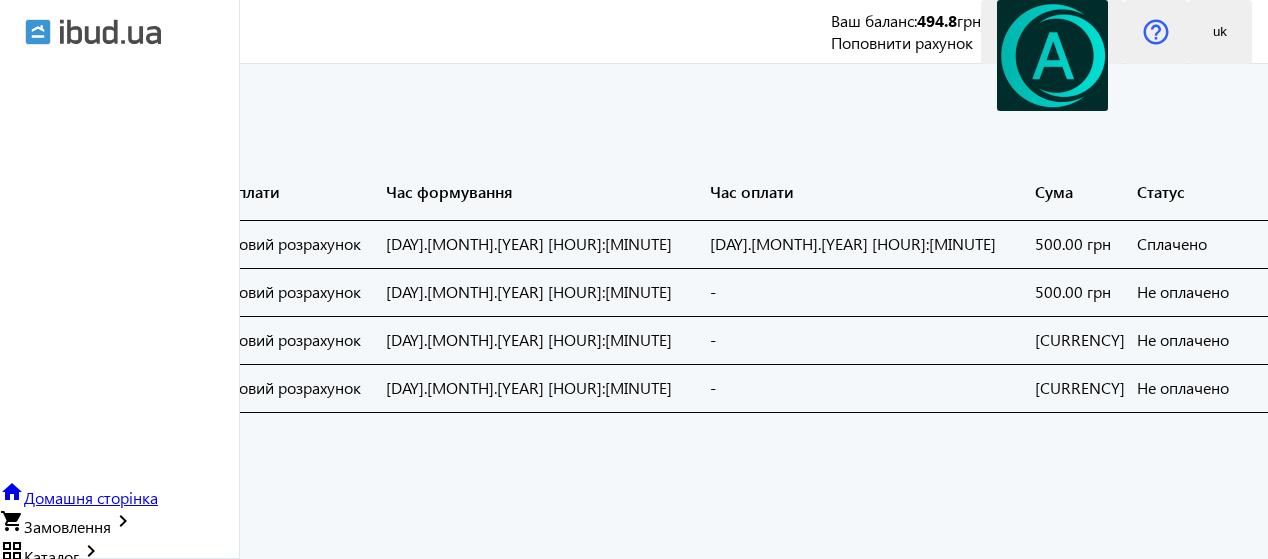 click on "ibud.ua keyboard_arrow_right" at bounding box center (80, 673) 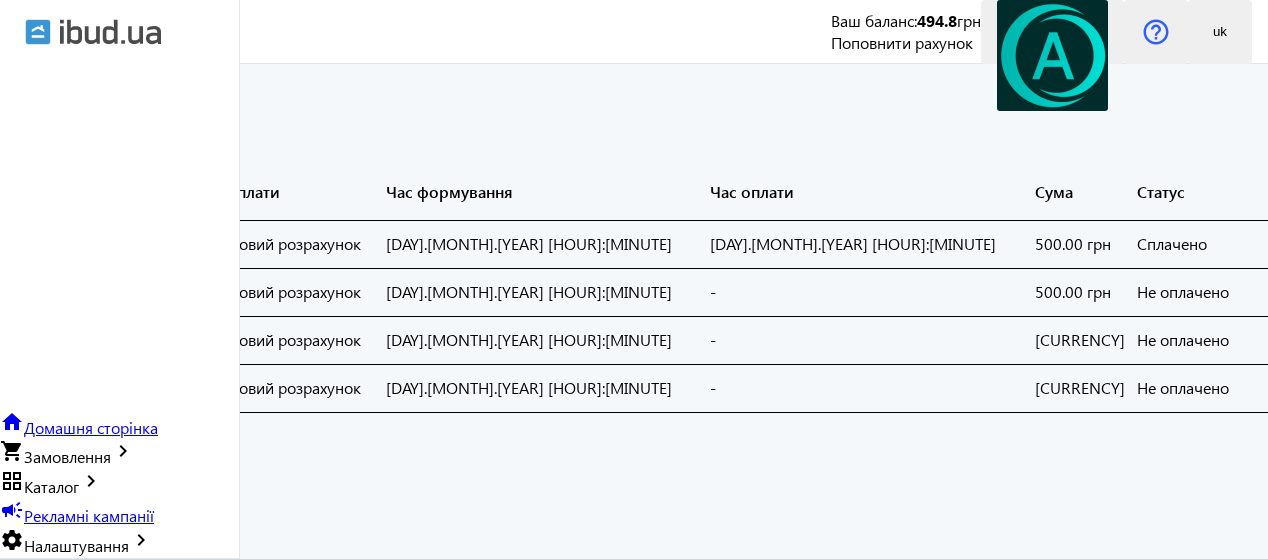click on "Компанія" at bounding box center (118, 626) 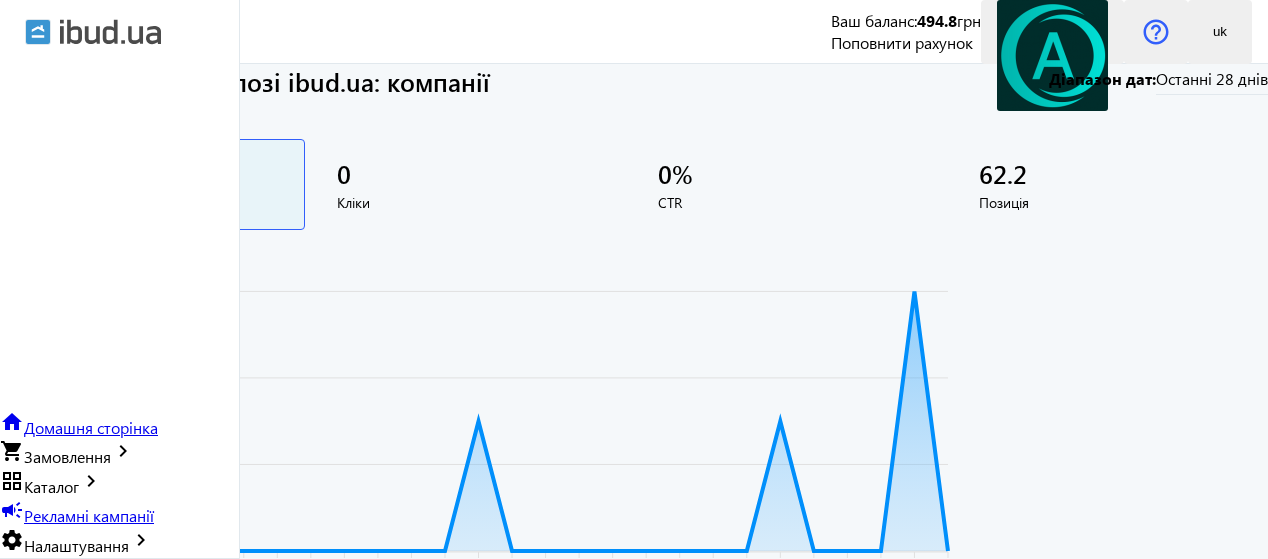 click on "62.2" at bounding box center [152, 173] 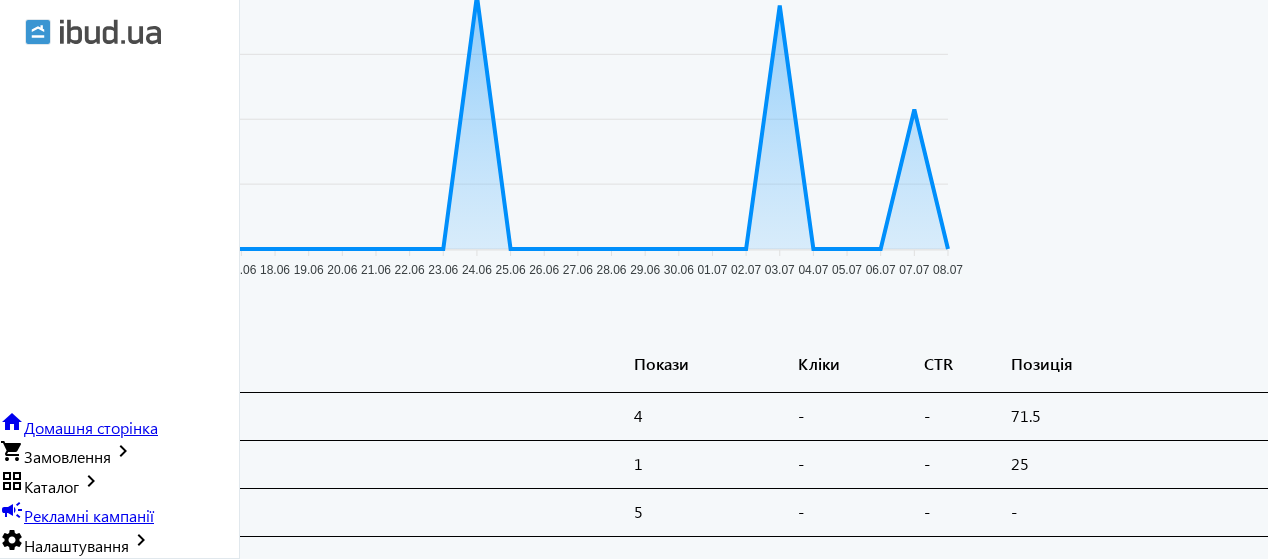 scroll, scrollTop: 0, scrollLeft: 0, axis: both 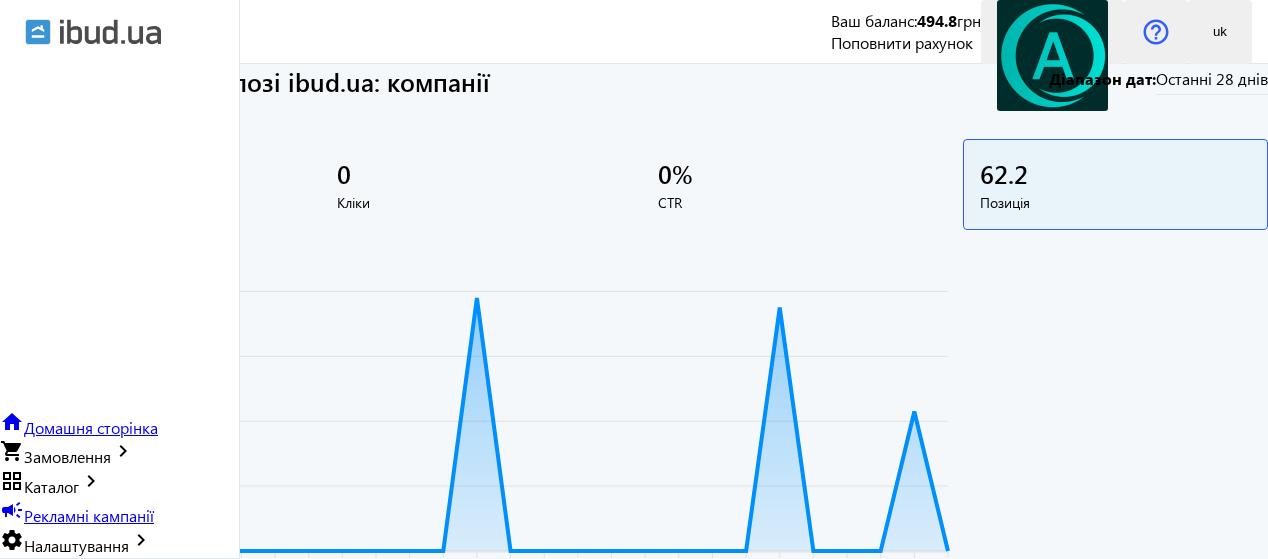click on "grid_view Каталог keyboard_arrow_right" at bounding box center (51, 486) 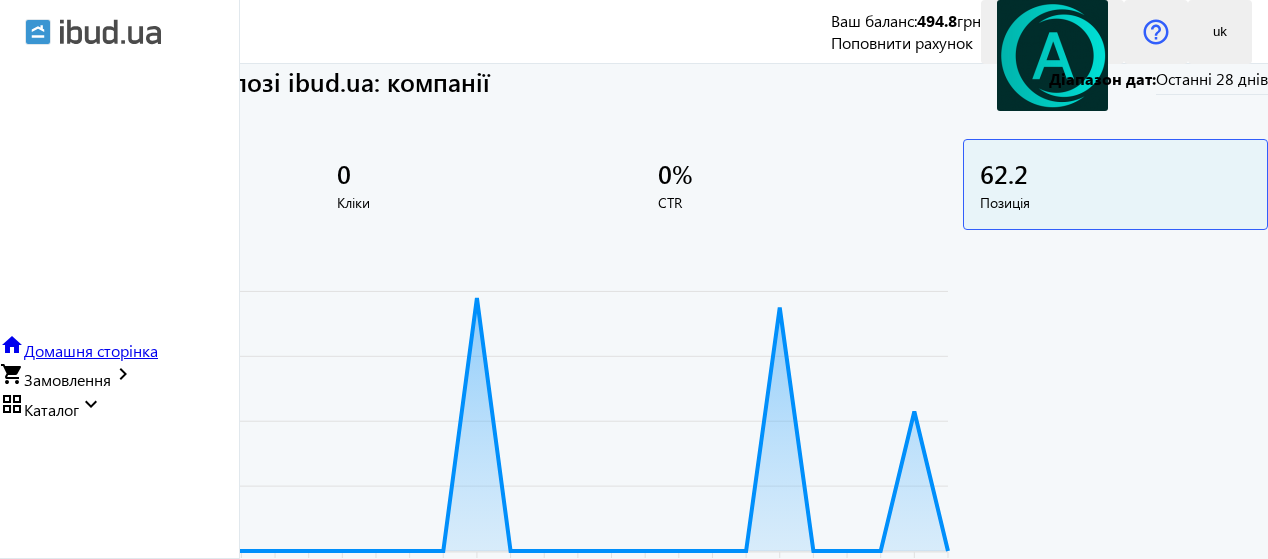 click on "Каталог" at bounding box center (51, 409) 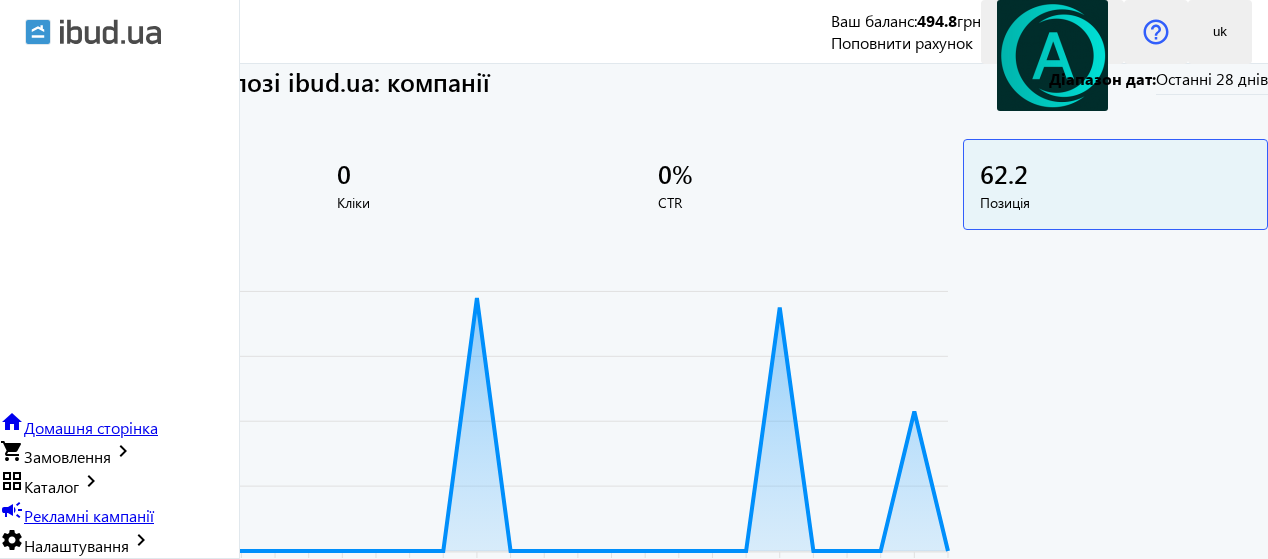 click on "Огляд" at bounding box center (21, 603) 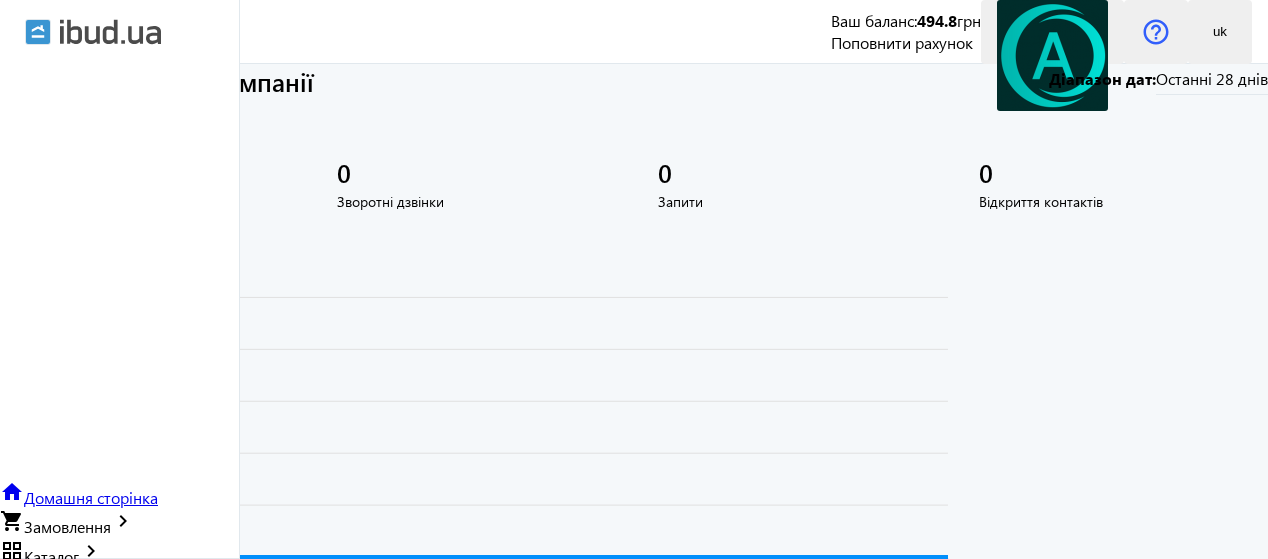 click on "Каталог" at bounding box center [51, 556] 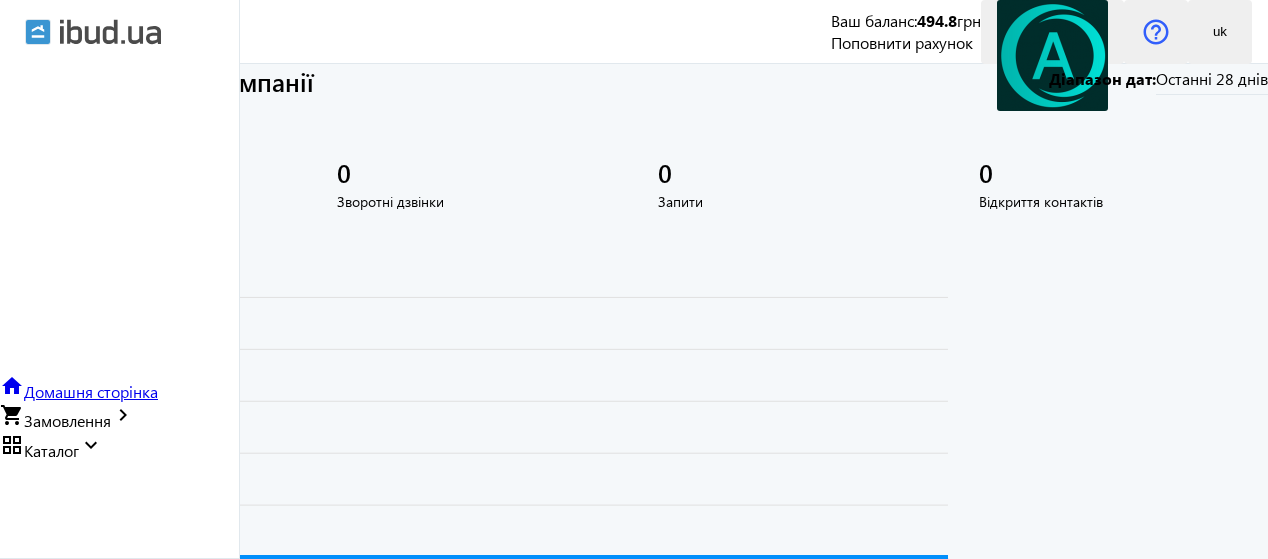 click on "keyboard_arrow_right" at bounding box center (91, 445) 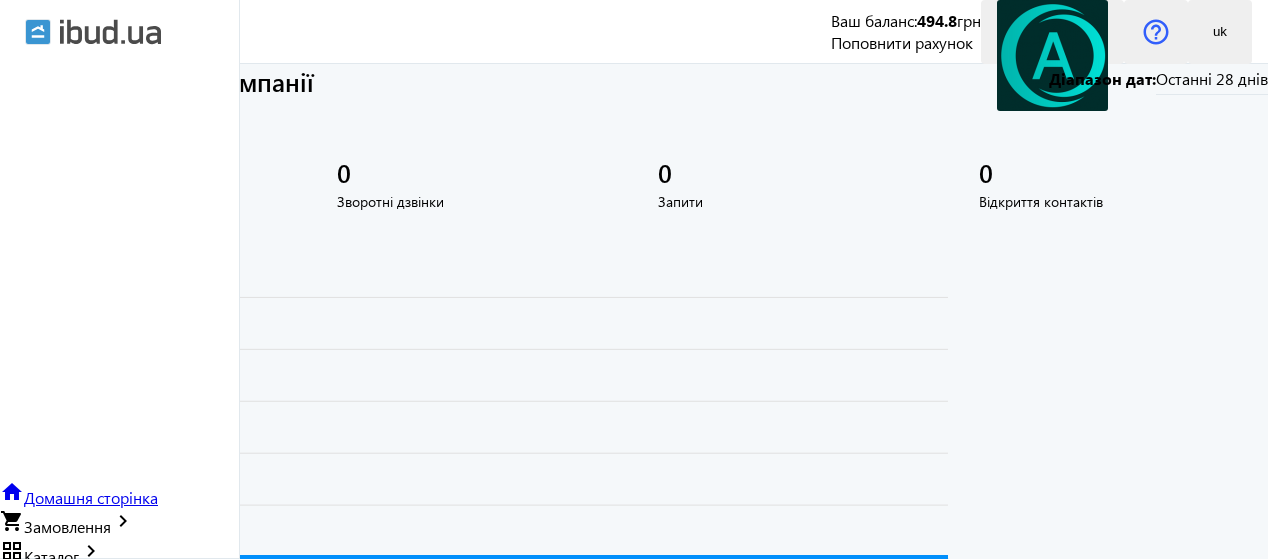 click on "Рекламні кампанії" at bounding box center [89, 585] 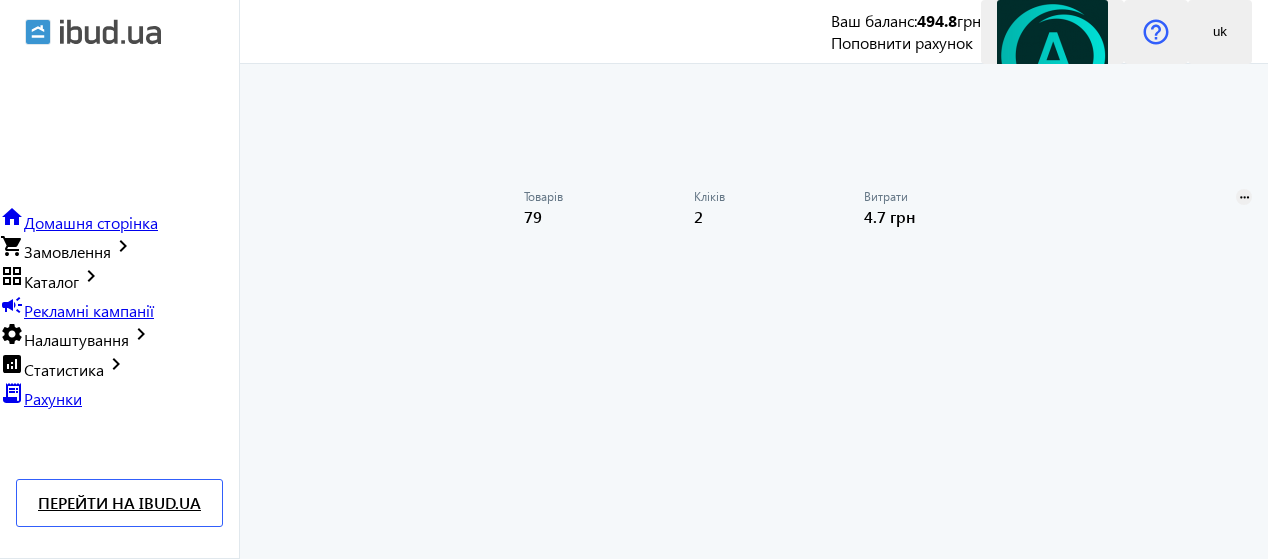 click on "more_horiz" at bounding box center (1244, 198) 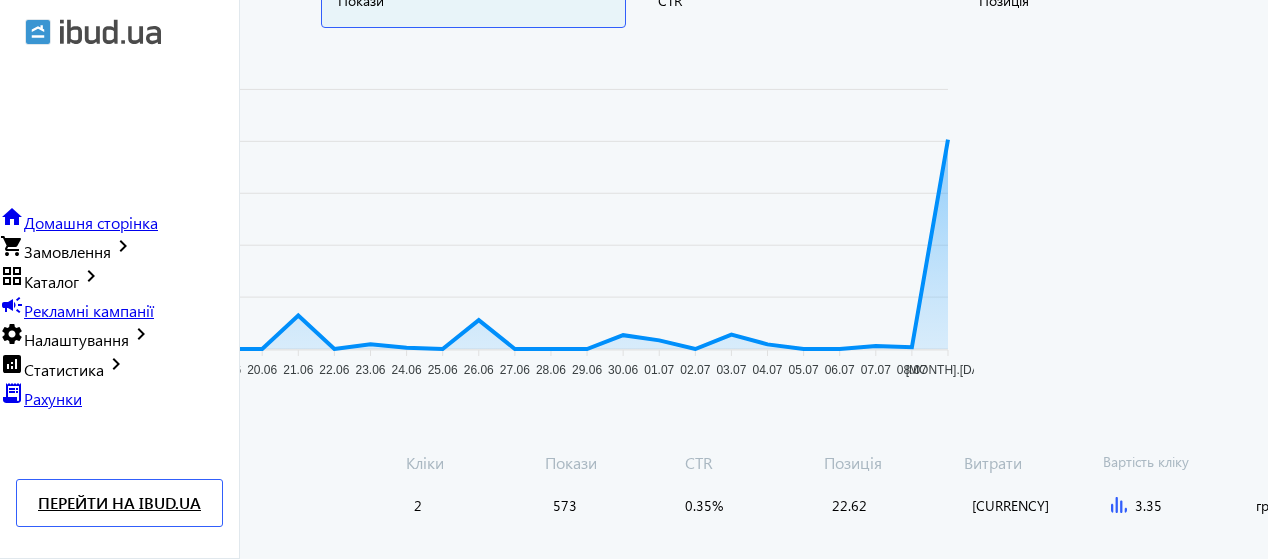 scroll, scrollTop: 276, scrollLeft: 0, axis: vertical 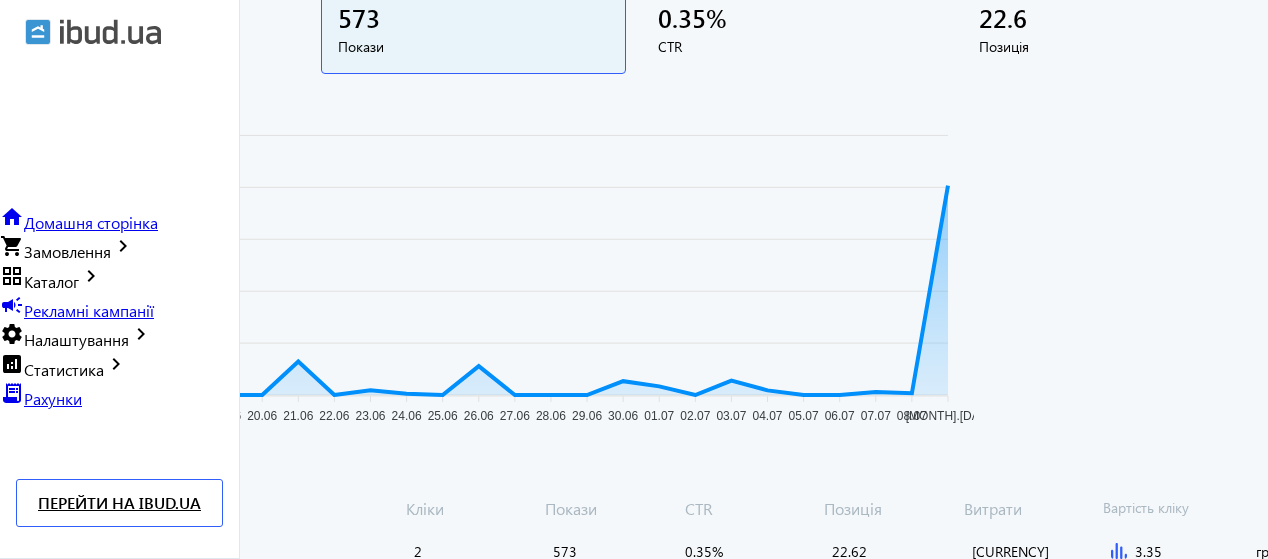 click on "2 Кліки" at bounding box center [152, 28] 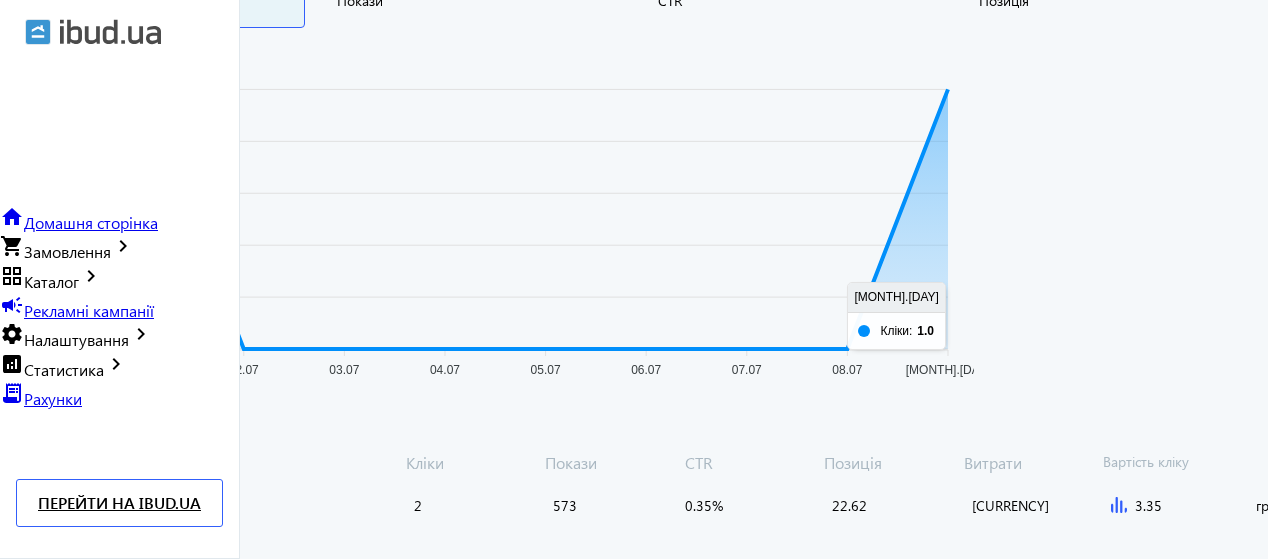 scroll, scrollTop: 0, scrollLeft: 0, axis: both 